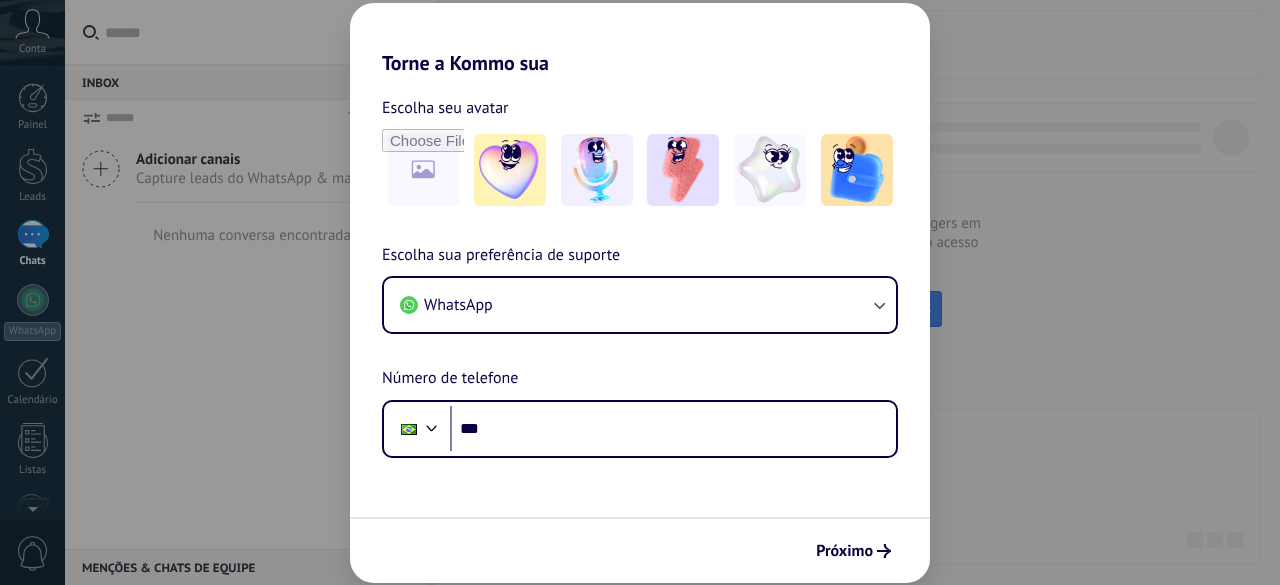 scroll, scrollTop: 0, scrollLeft: 0, axis: both 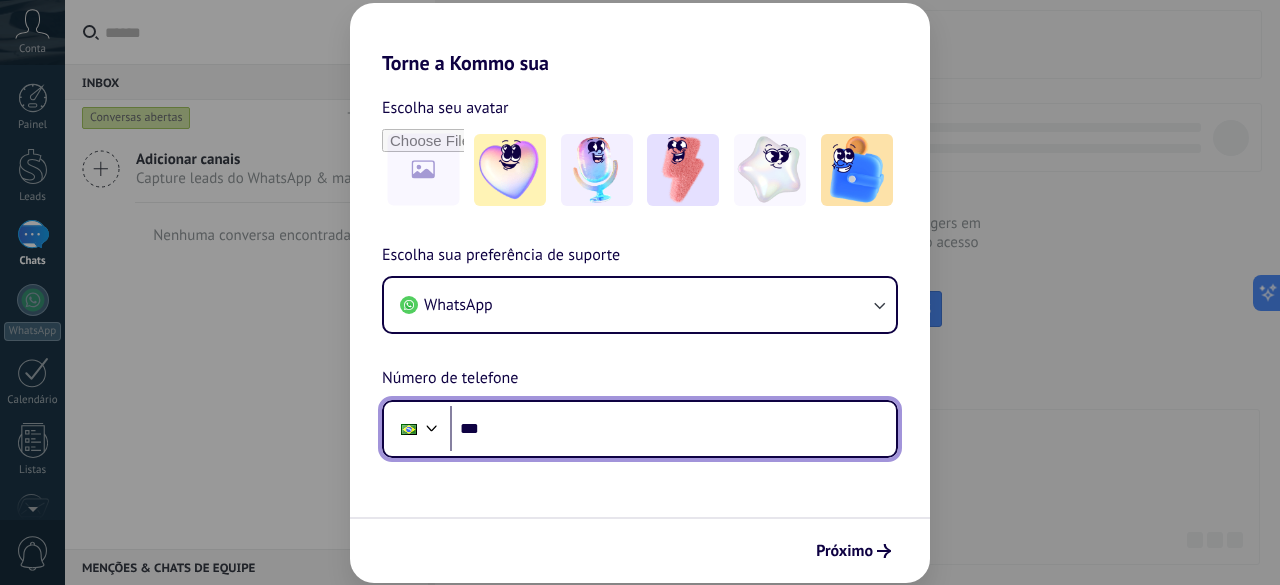 click on "***" at bounding box center [673, 429] 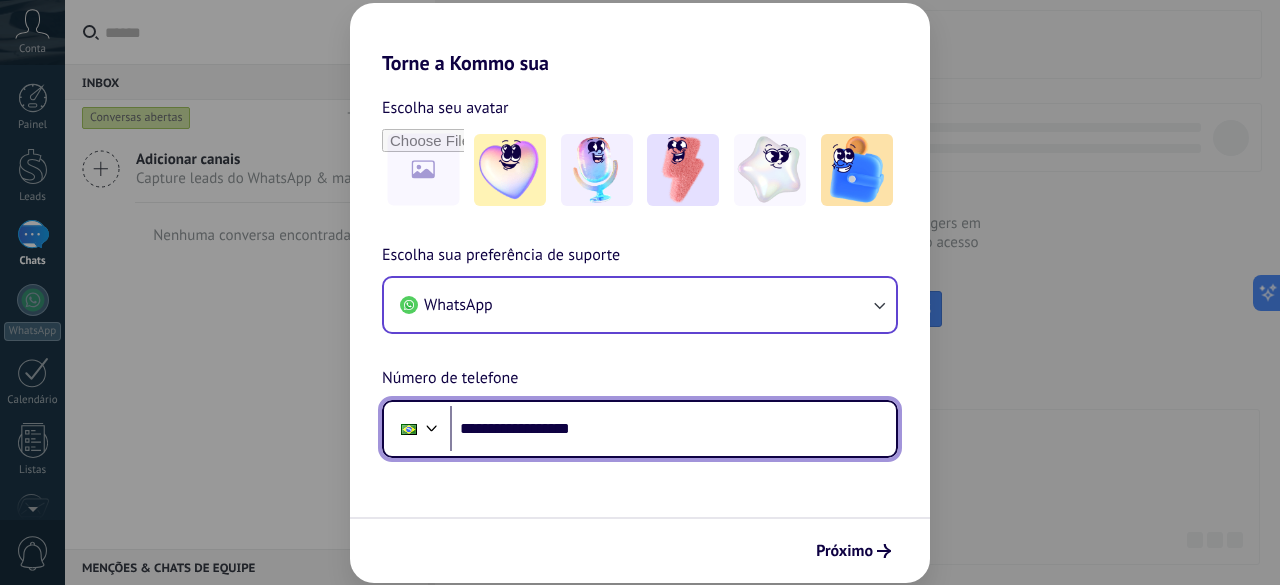 type on "**********" 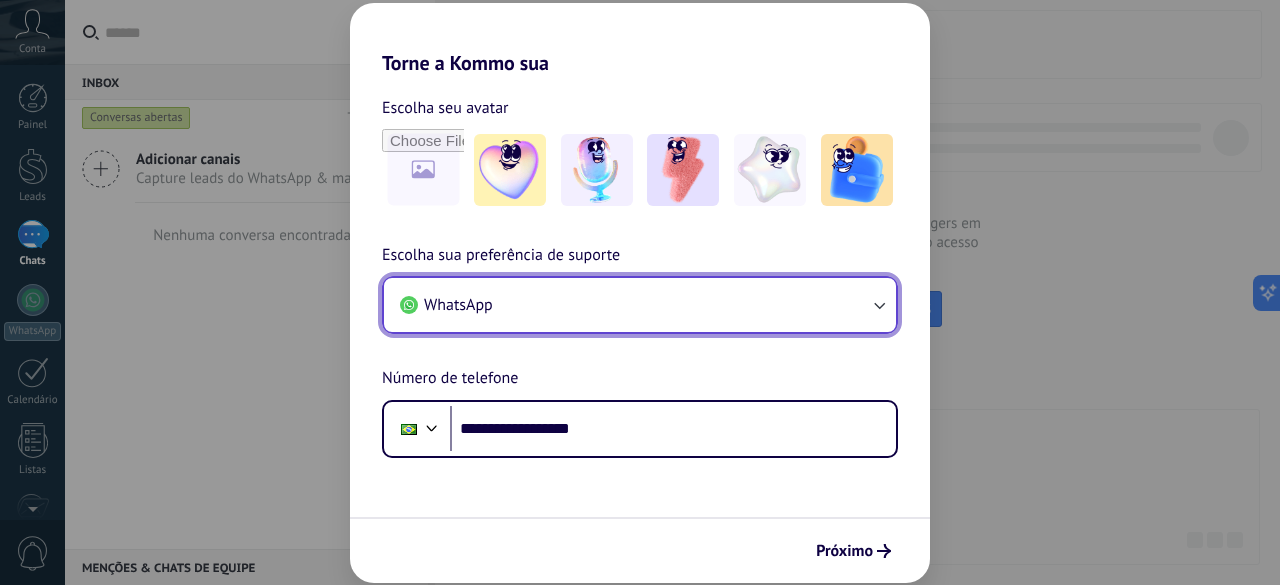 click on "WhatsApp" at bounding box center (640, 305) 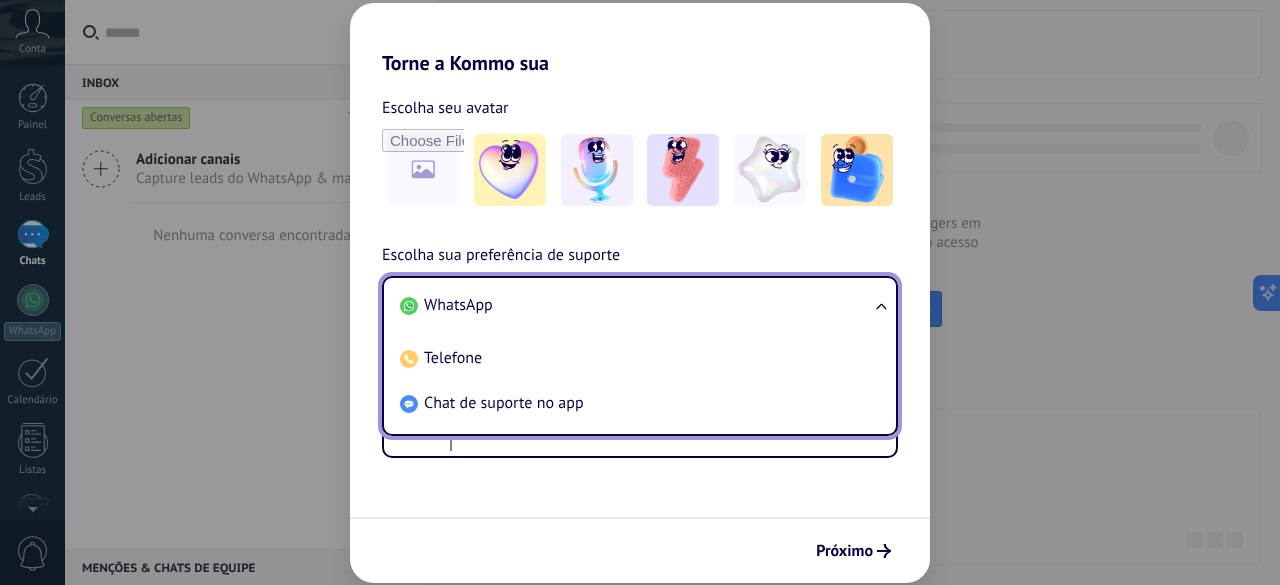 click on "WhatsApp" at bounding box center [636, 305] 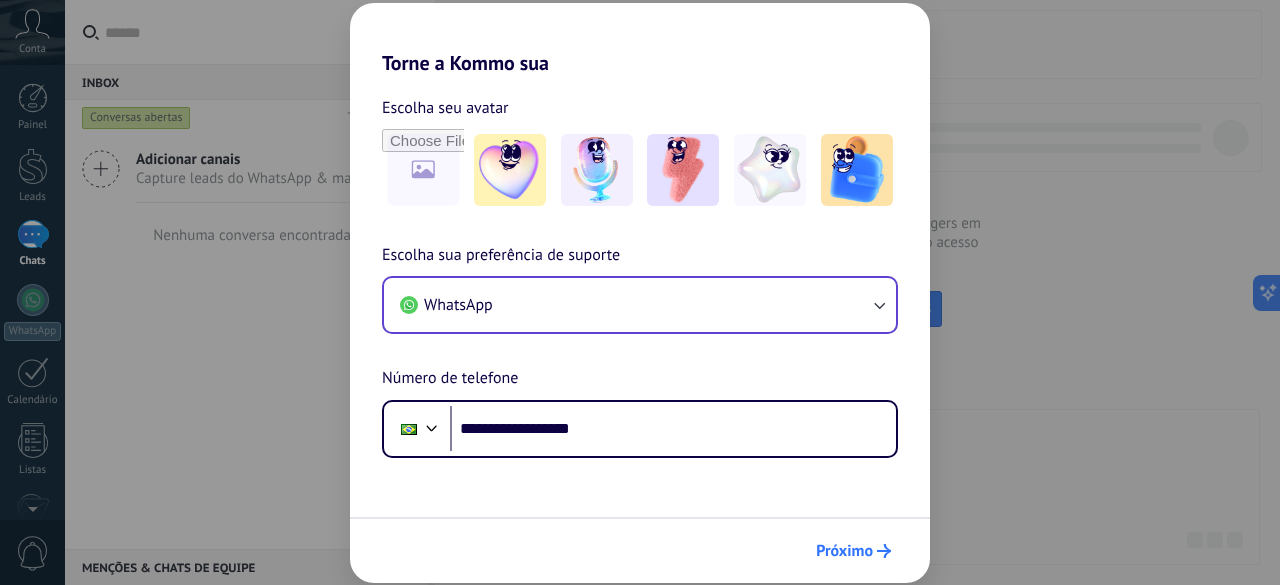 click on "Próximo" at bounding box center [844, 551] 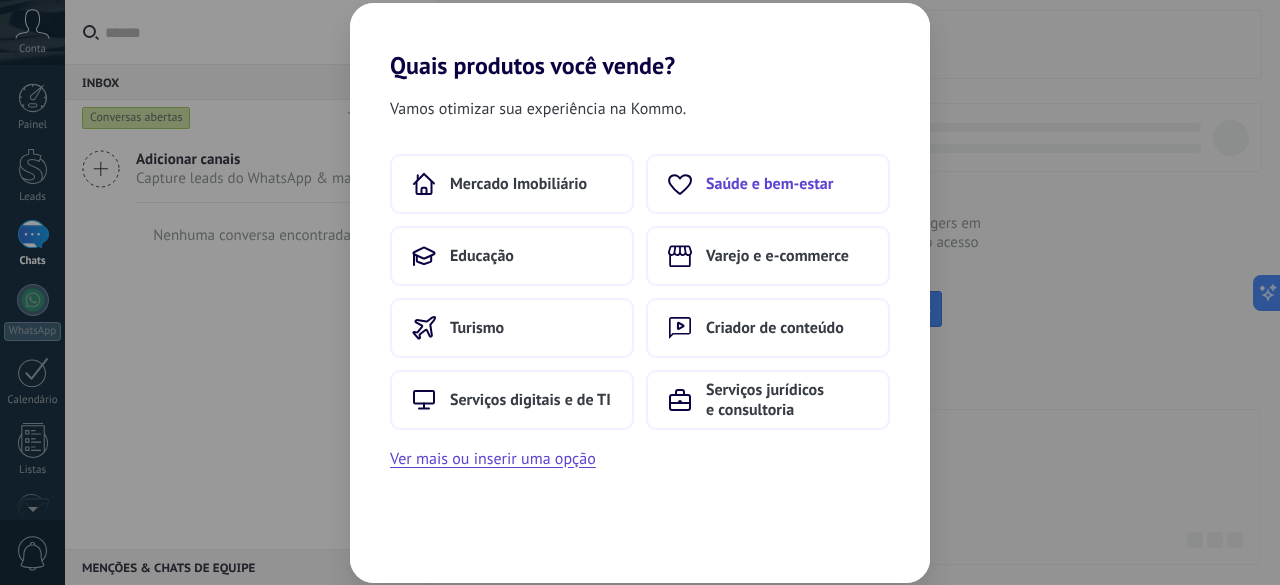 click on "Saúde e bem-estar" at bounding box center (769, 184) 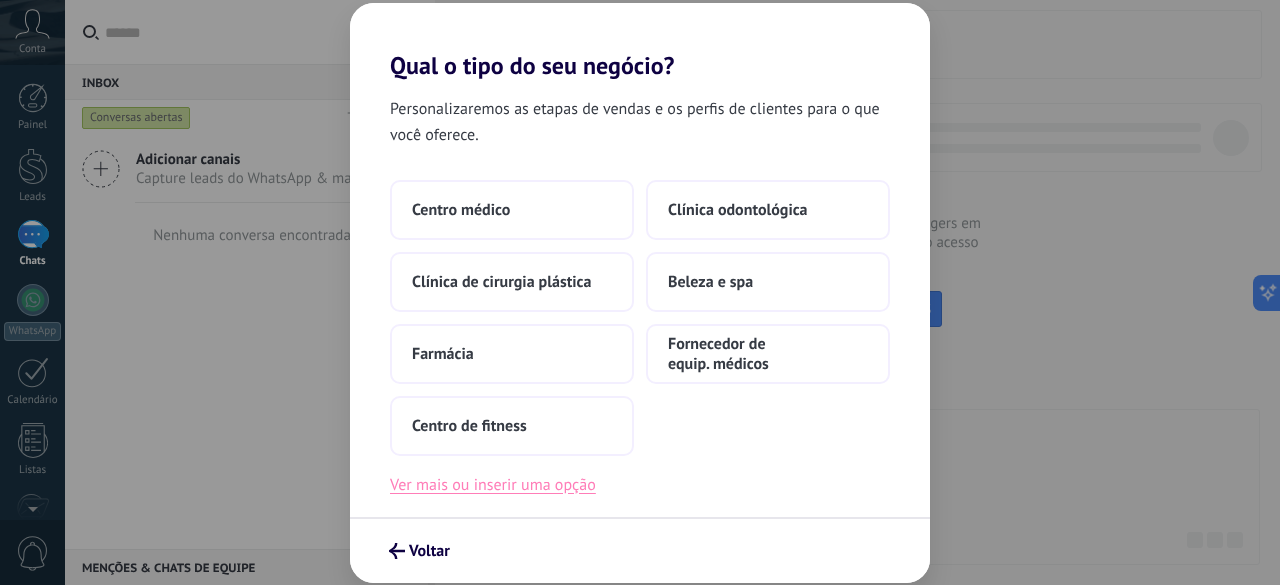 click on "Ver mais ou inserir uma opção" at bounding box center [493, 485] 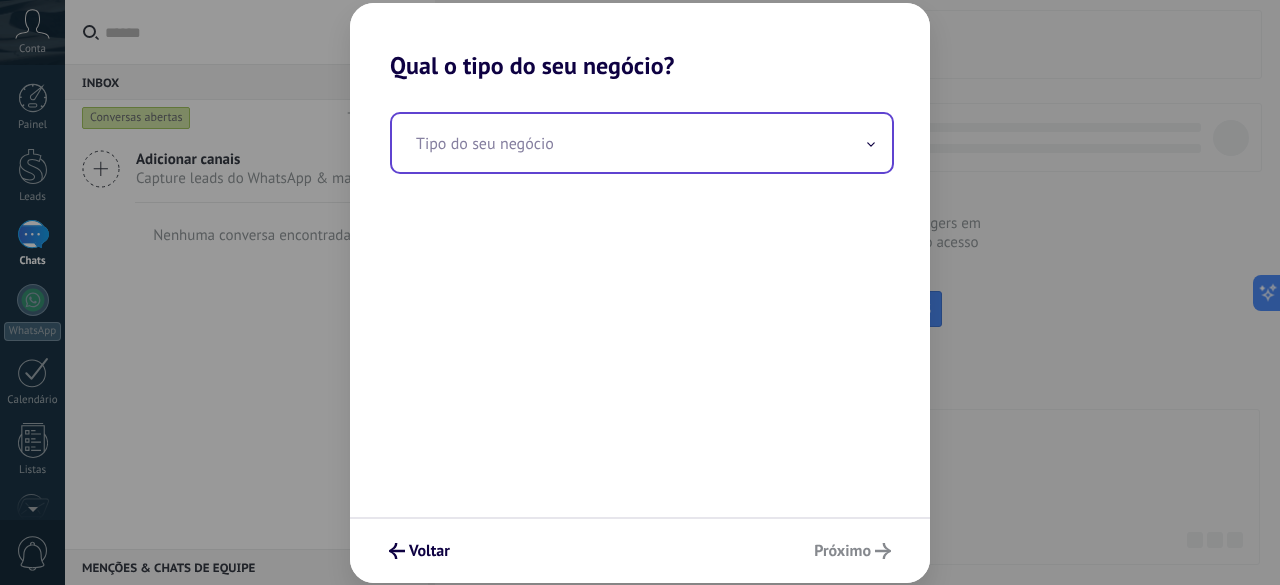 click at bounding box center [642, 143] 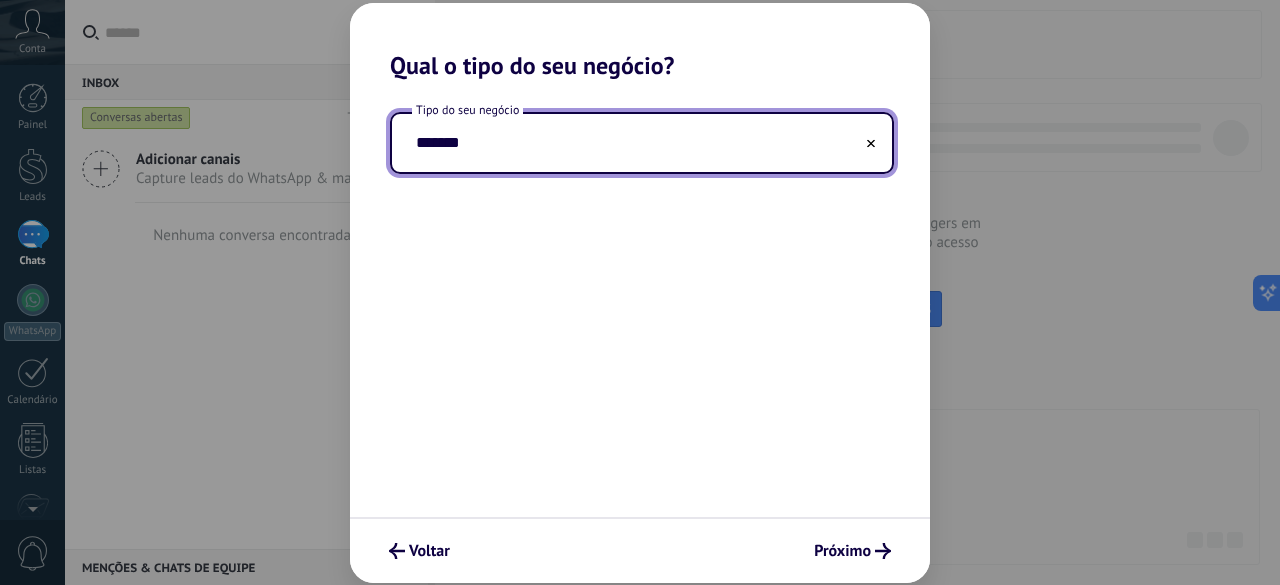 click on "*******" at bounding box center (642, 143) 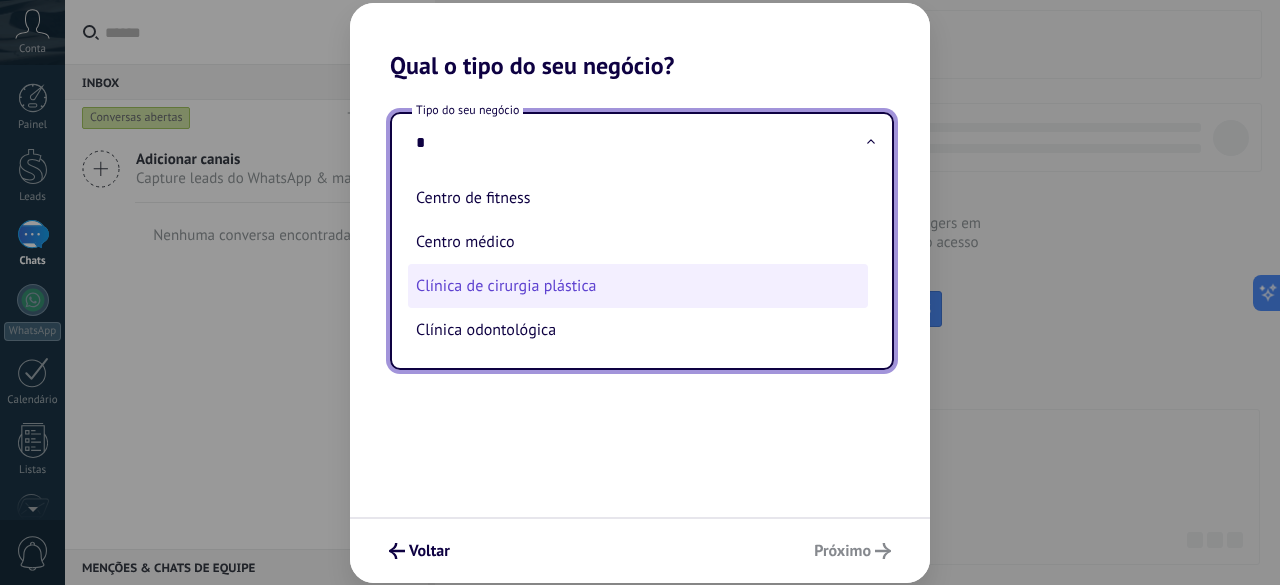 click on "Clínica de cirurgia plástica" at bounding box center (638, 286) 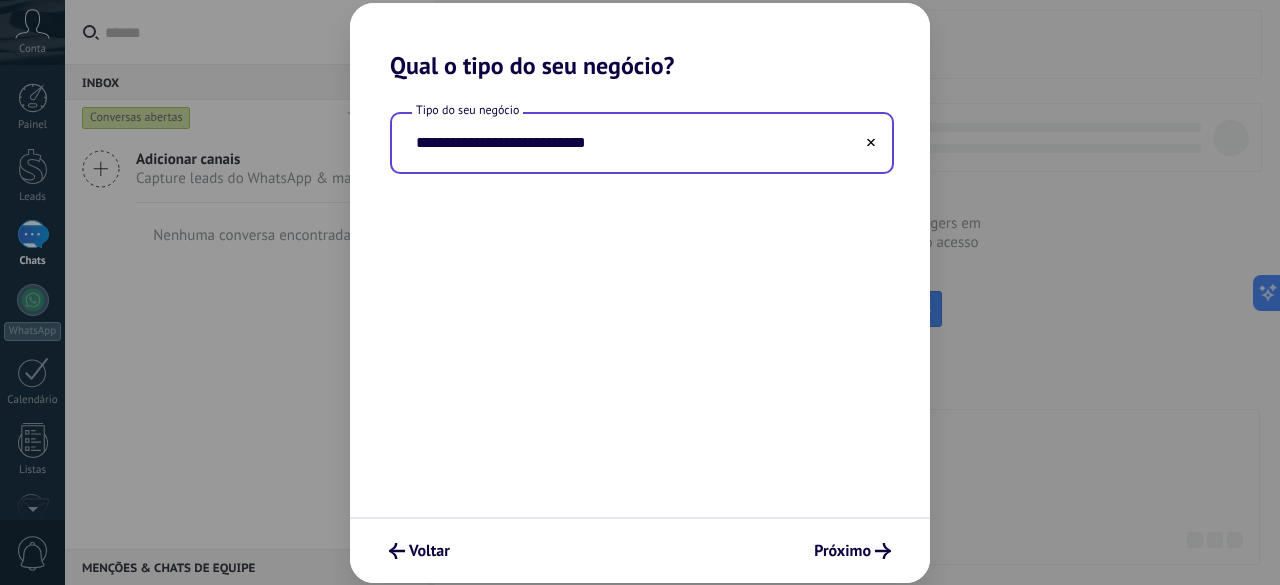 click on "Voltar Próximo" at bounding box center [640, 550] 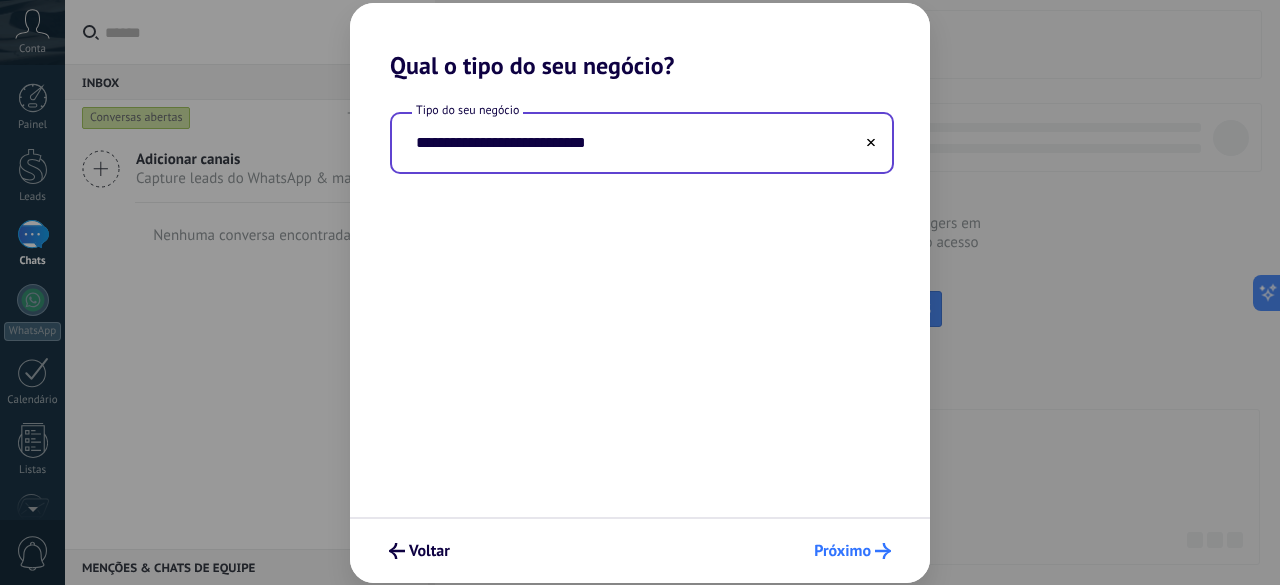 click on "Próximo" at bounding box center (842, 551) 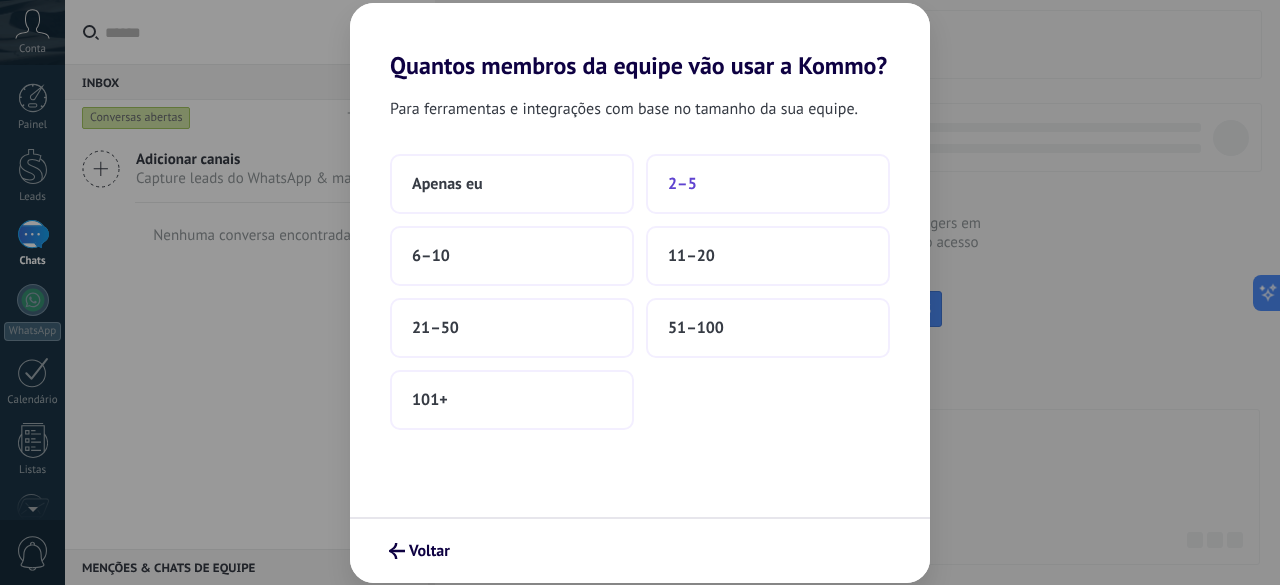 click on "2–5" at bounding box center (768, 184) 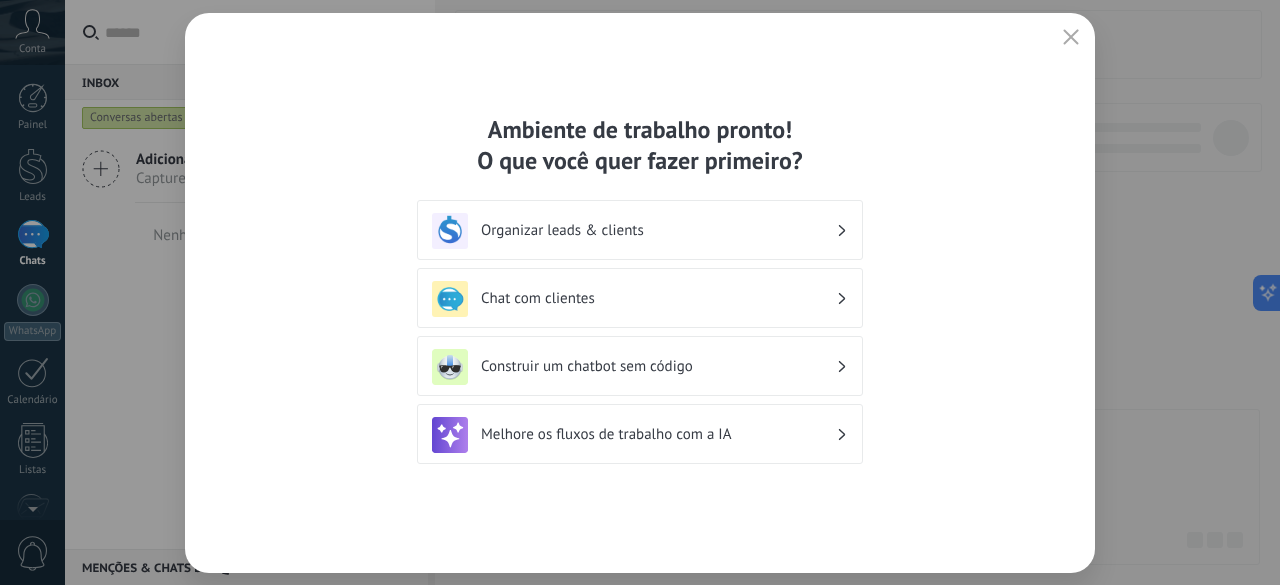 click on "Organizar leads & clients" at bounding box center [658, 230] 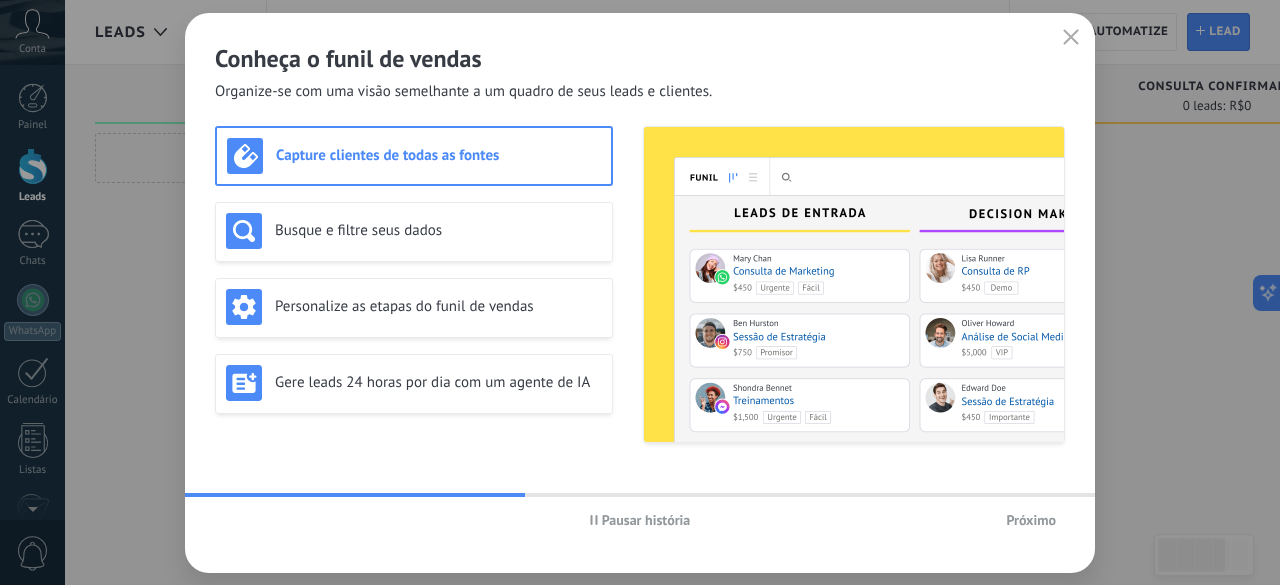 click on "Capture clientes de todas as fontes" at bounding box center [438, 155] 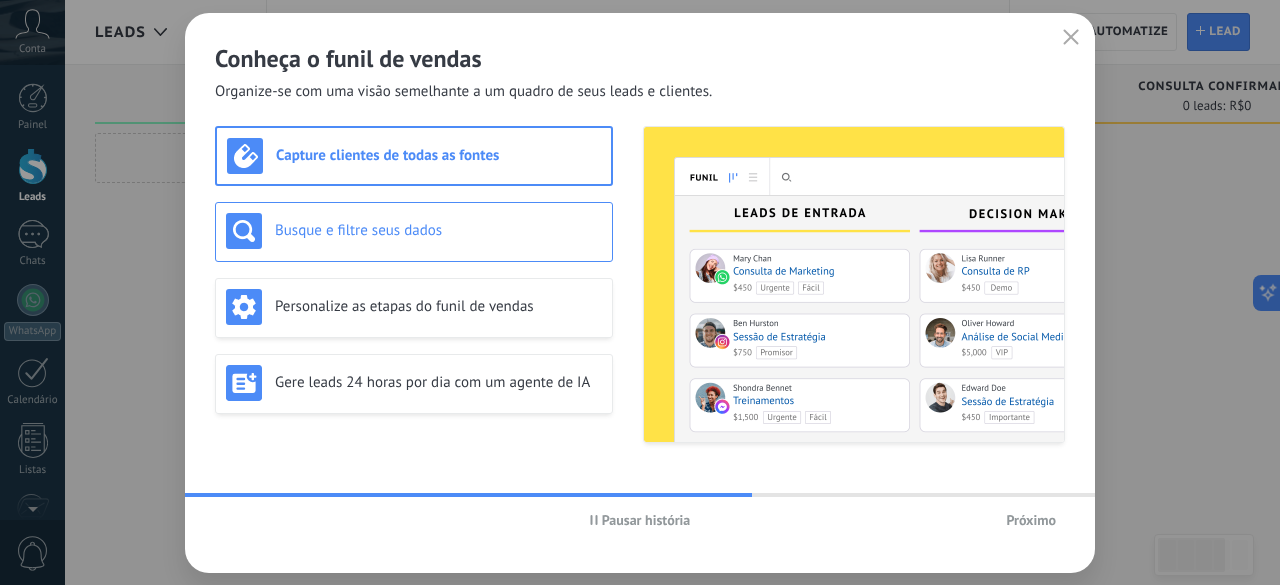 click on "Busque e filtre seus dados" at bounding box center (438, 230) 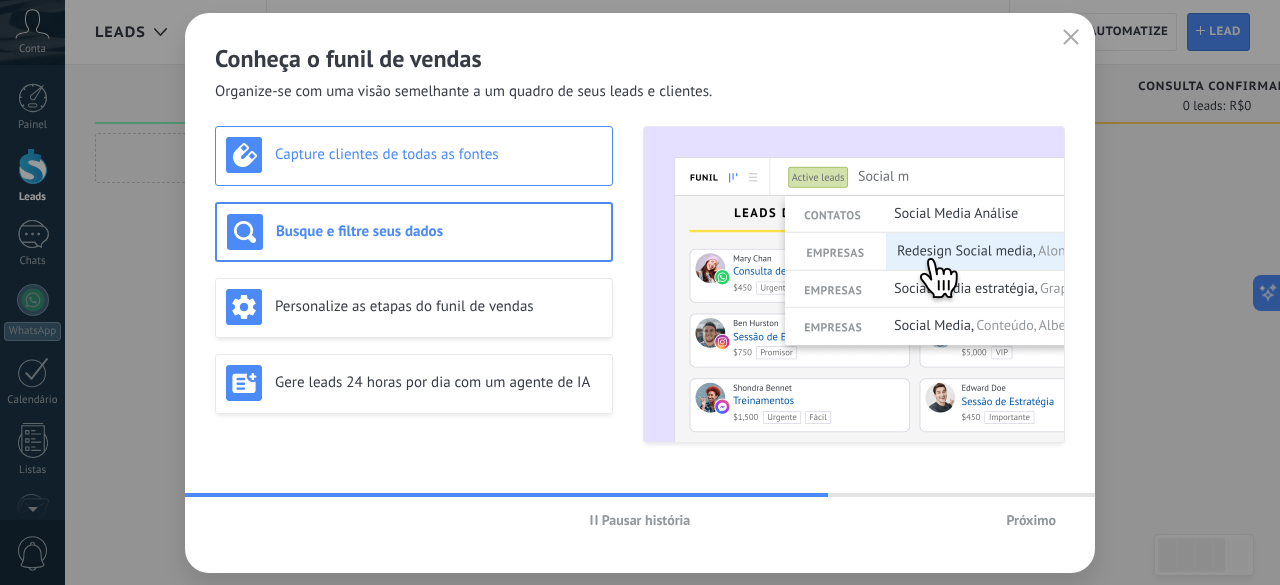 click on "Capture clientes de todas as fontes" at bounding box center (414, 156) 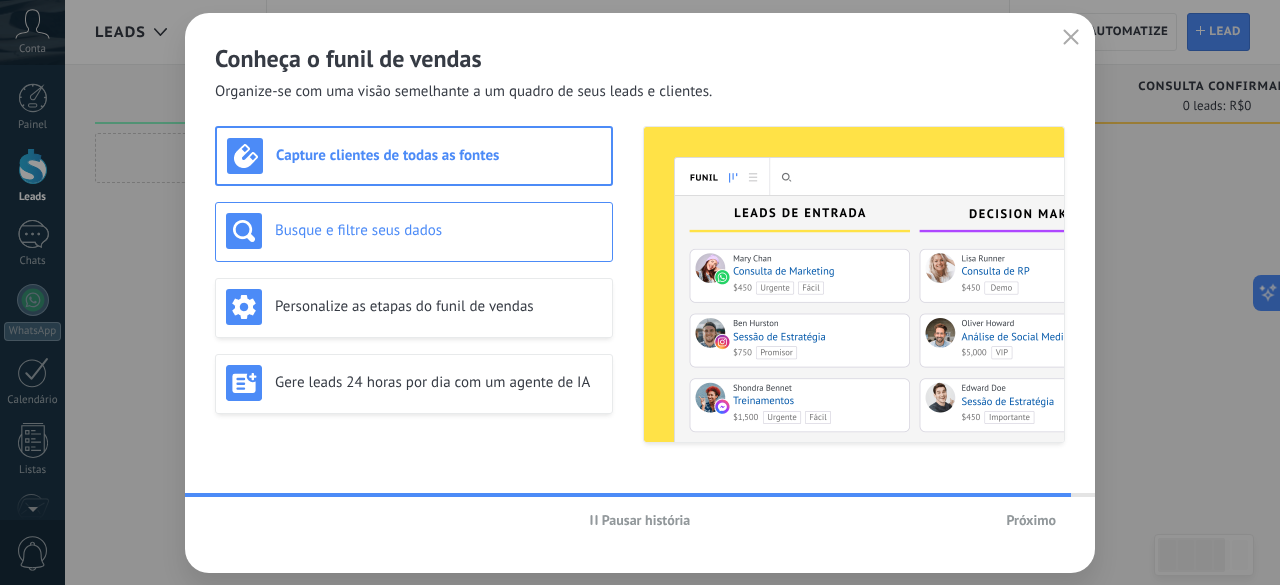 click on "Busque e filtre seus dados" at bounding box center [438, 230] 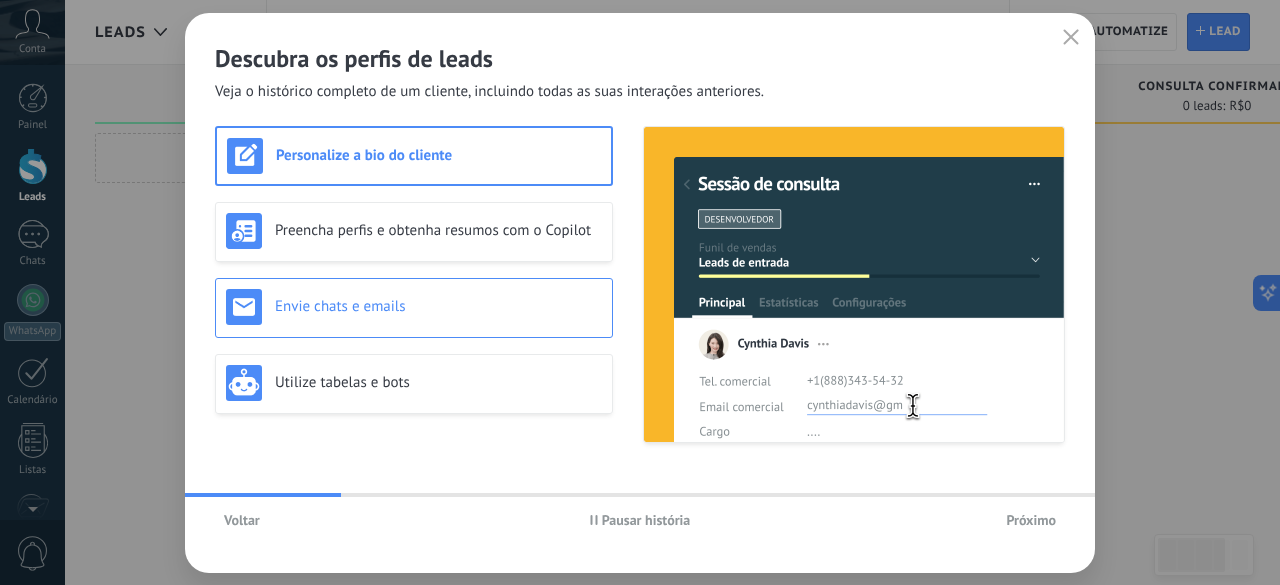 click on "Envie chats e emails" at bounding box center (414, 307) 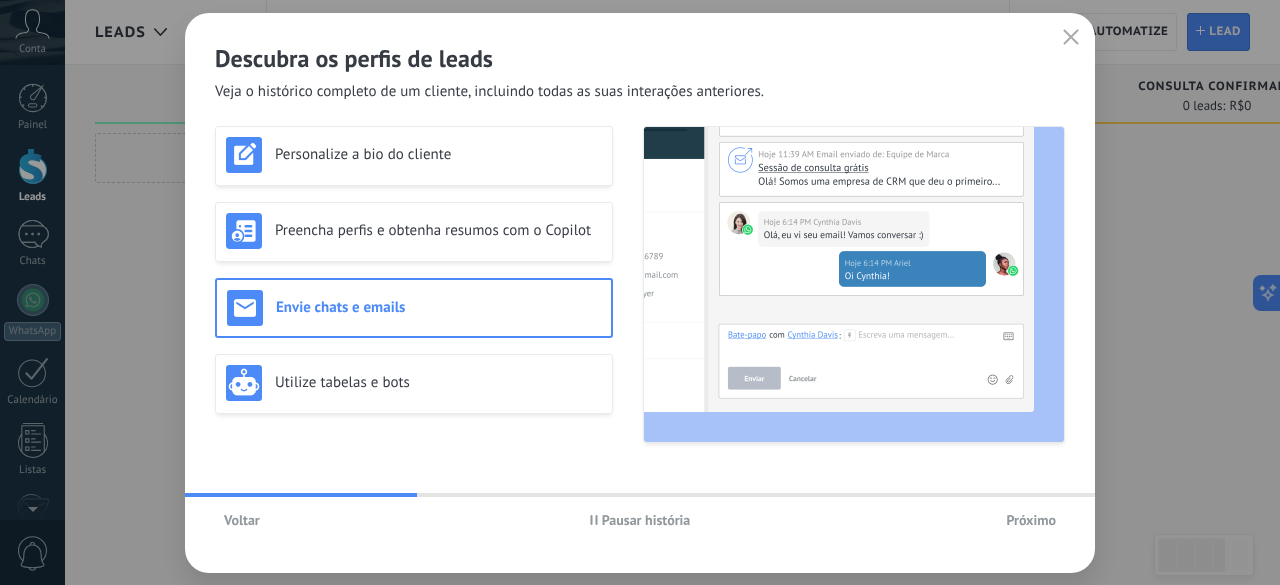 click on "Personalize a bio do cliente Preencha perfis e obtenha resumos com o Copilot Envie chats e emails Utilize tabelas e bots" at bounding box center [414, 284] 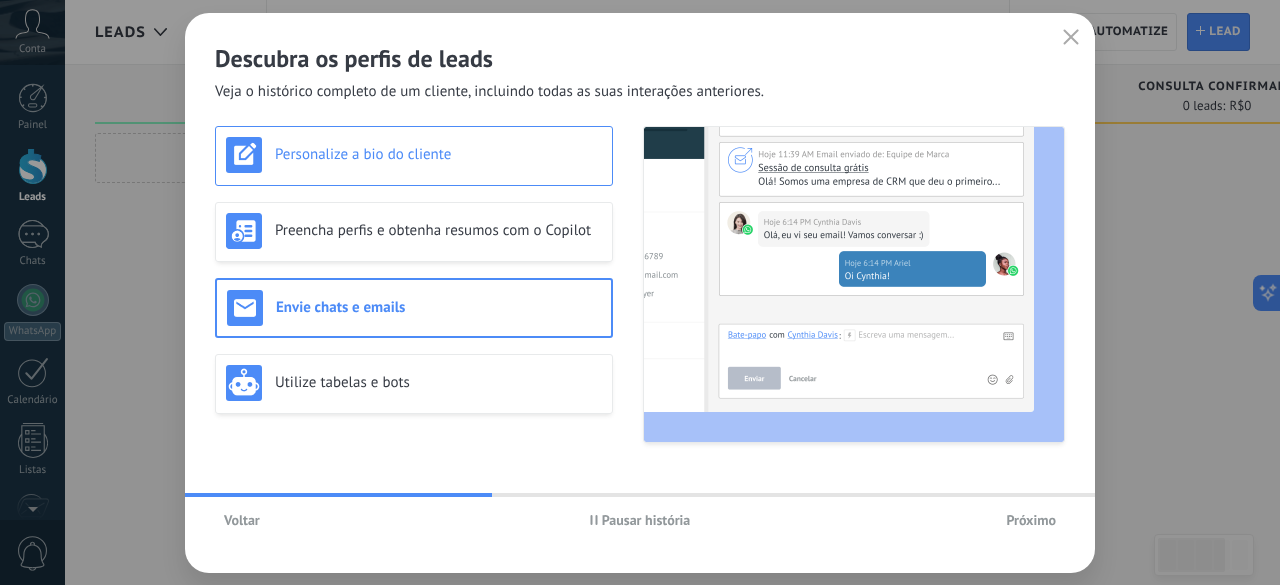 click on "Personalize a bio do cliente" at bounding box center [414, 156] 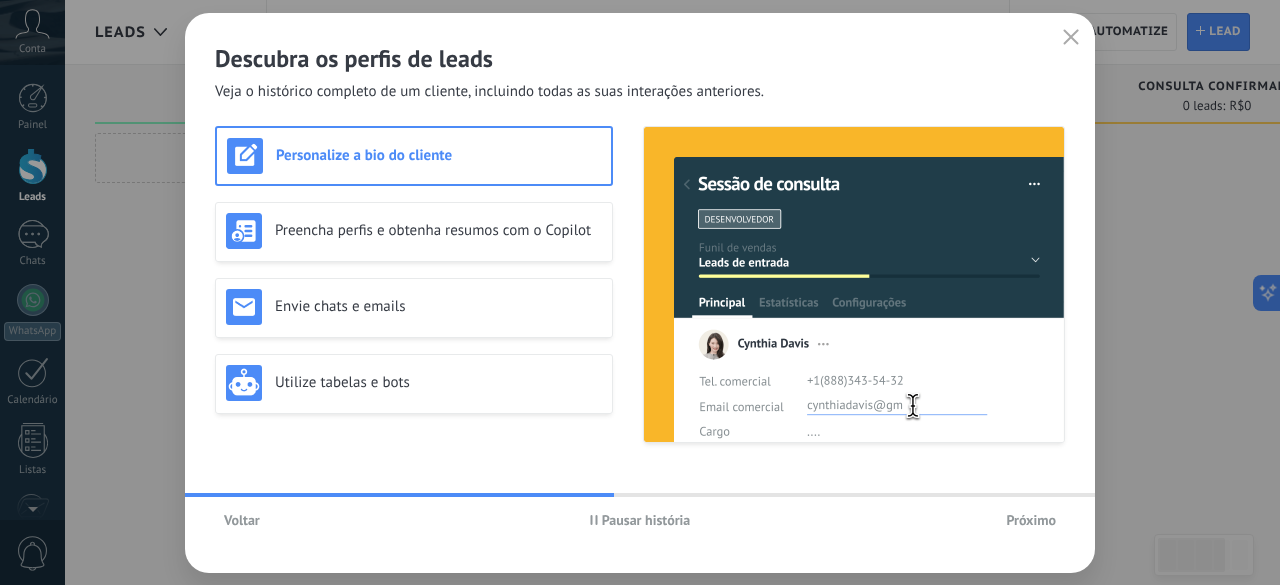 click on "Próximo" at bounding box center [1031, 520] 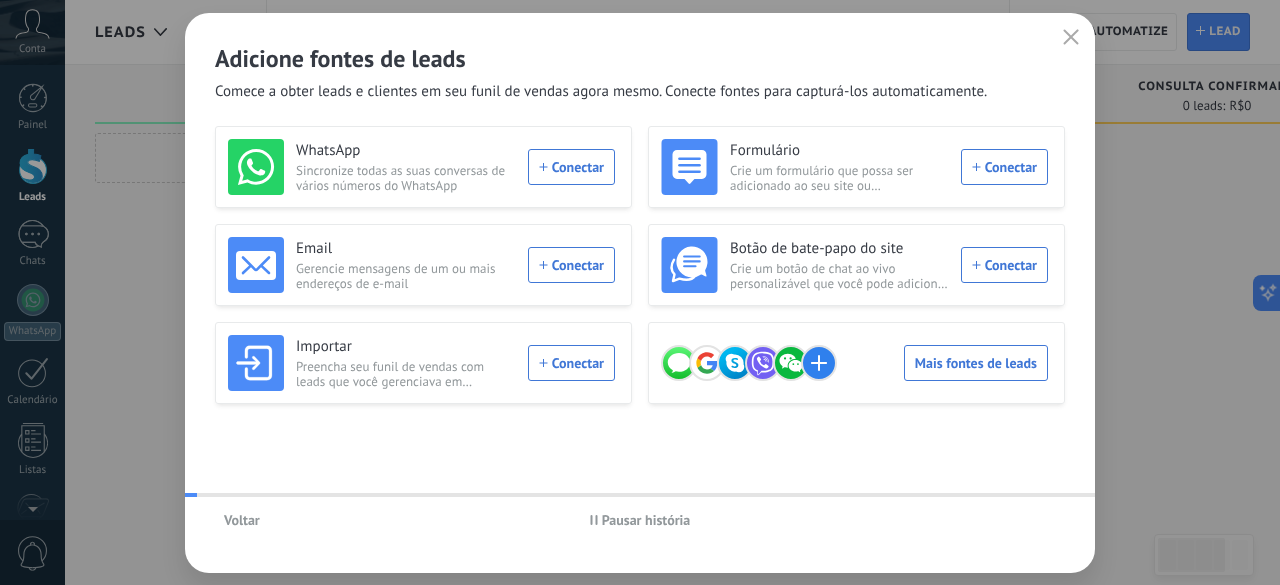click on "Voltar Pausar história" at bounding box center (640, 520) 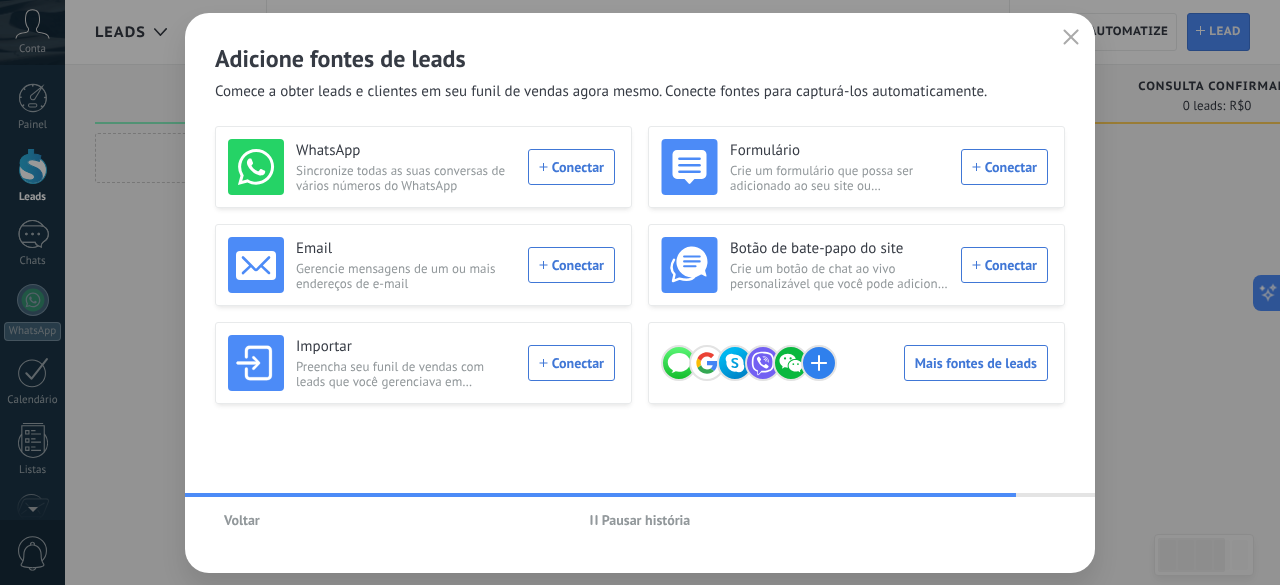 click at bounding box center (1071, 38) 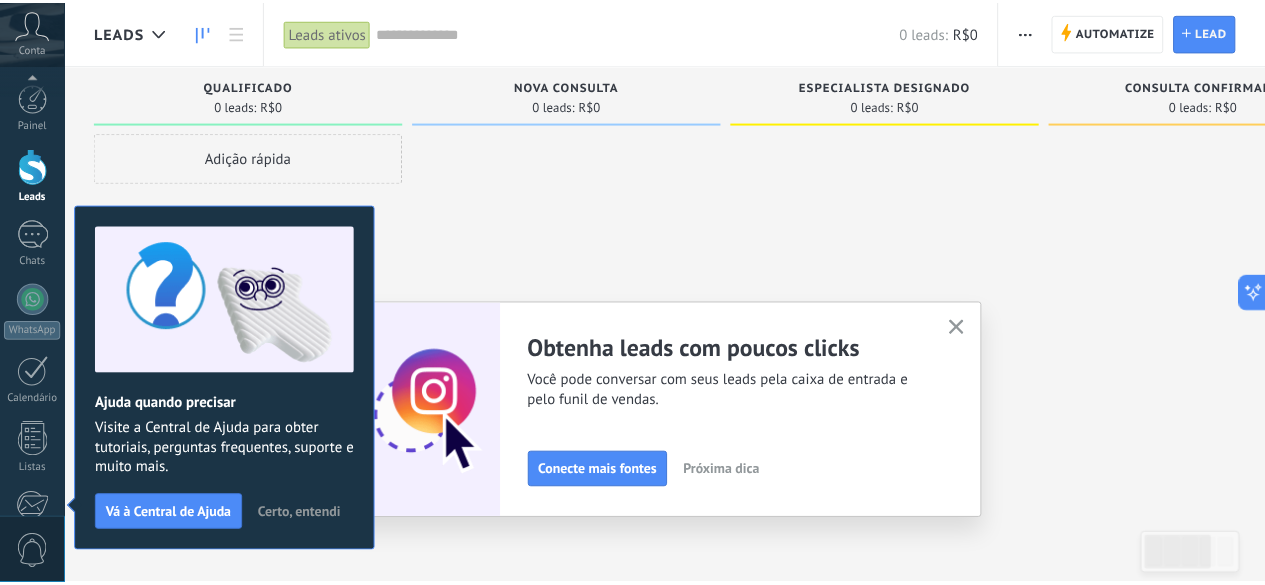 scroll, scrollTop: 245, scrollLeft: 0, axis: vertical 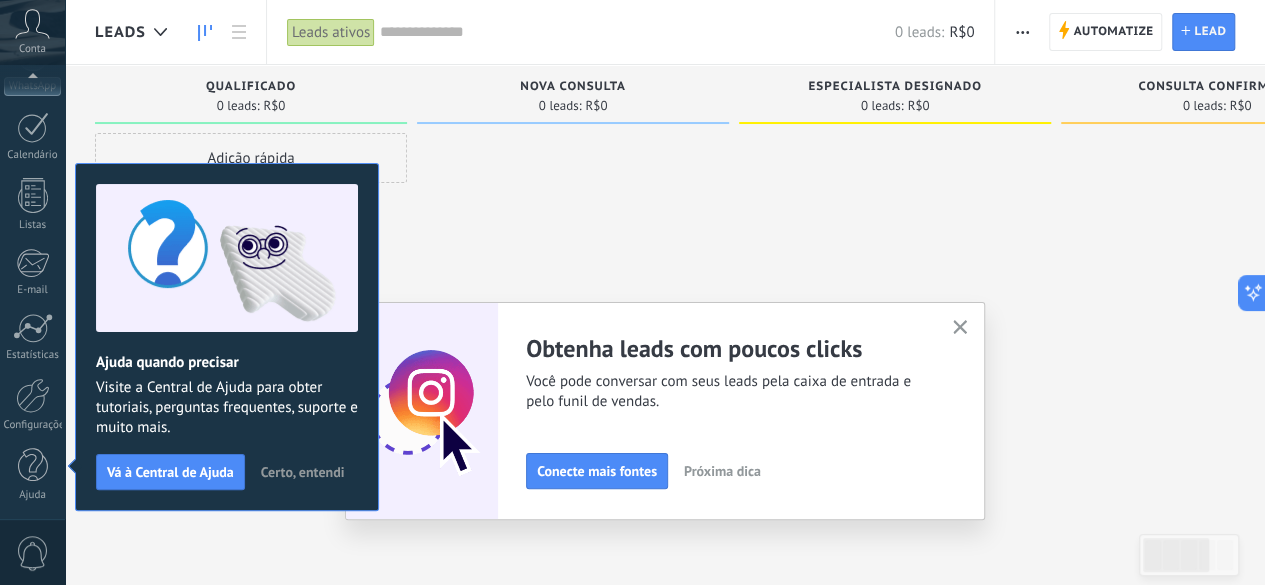 click 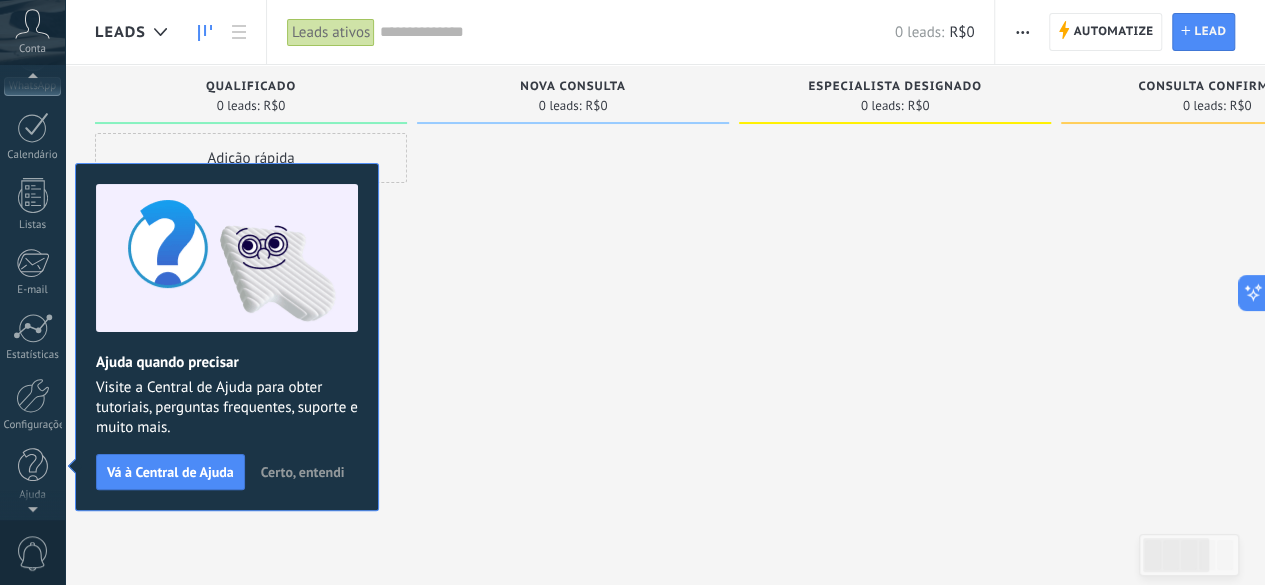 scroll, scrollTop: 0, scrollLeft: 0, axis: both 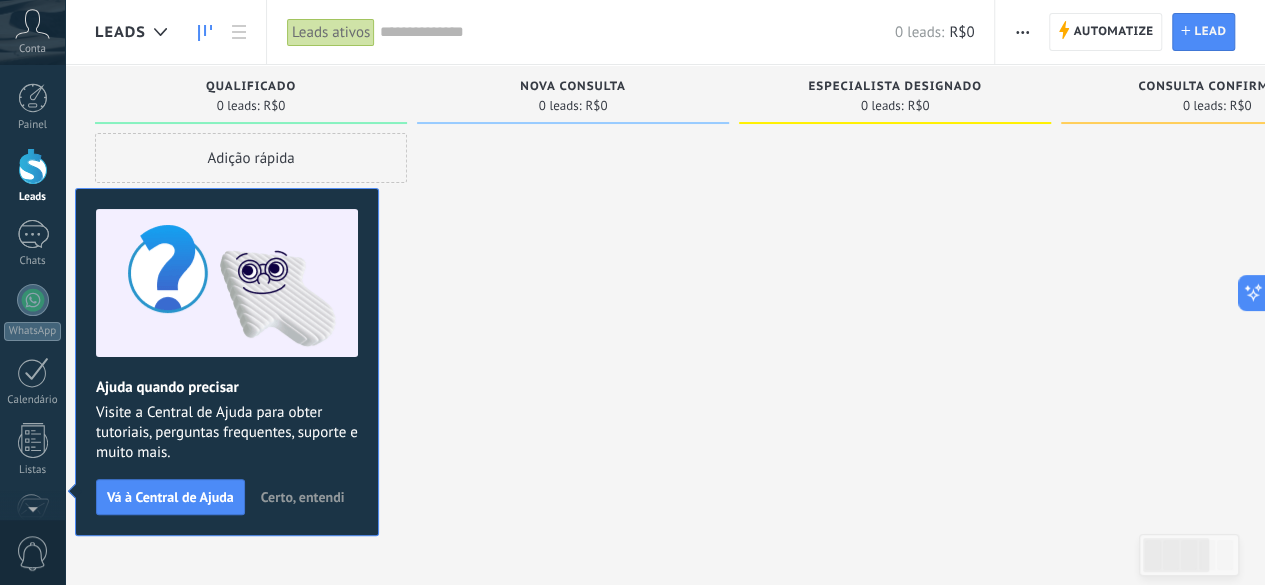 click on "Certo, entendi" at bounding box center [303, 497] 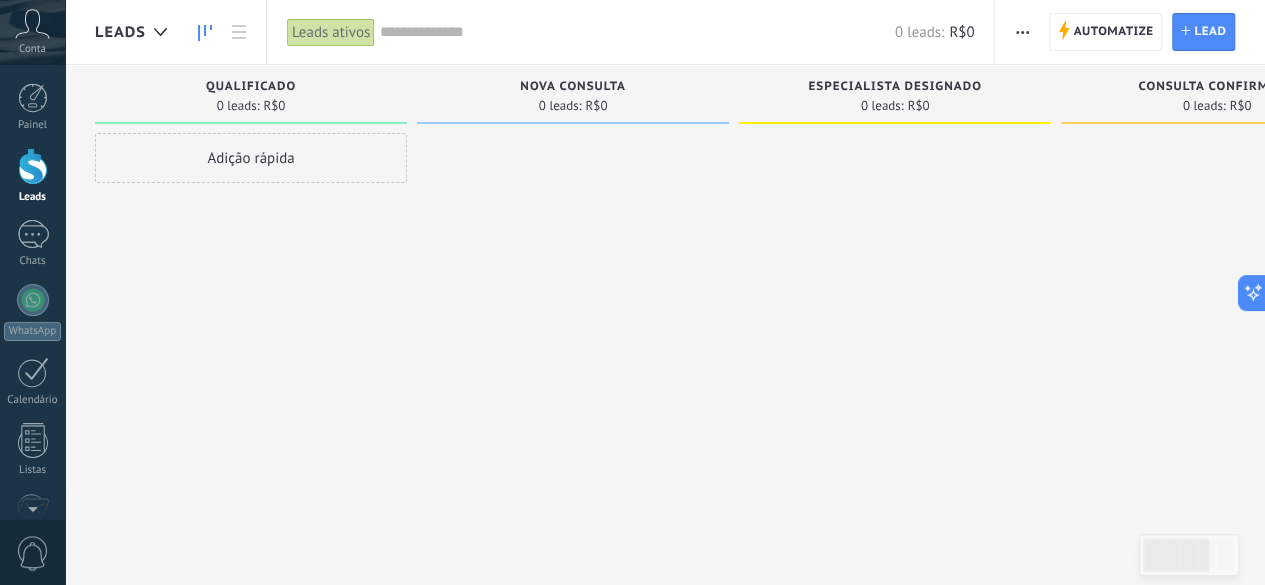 click 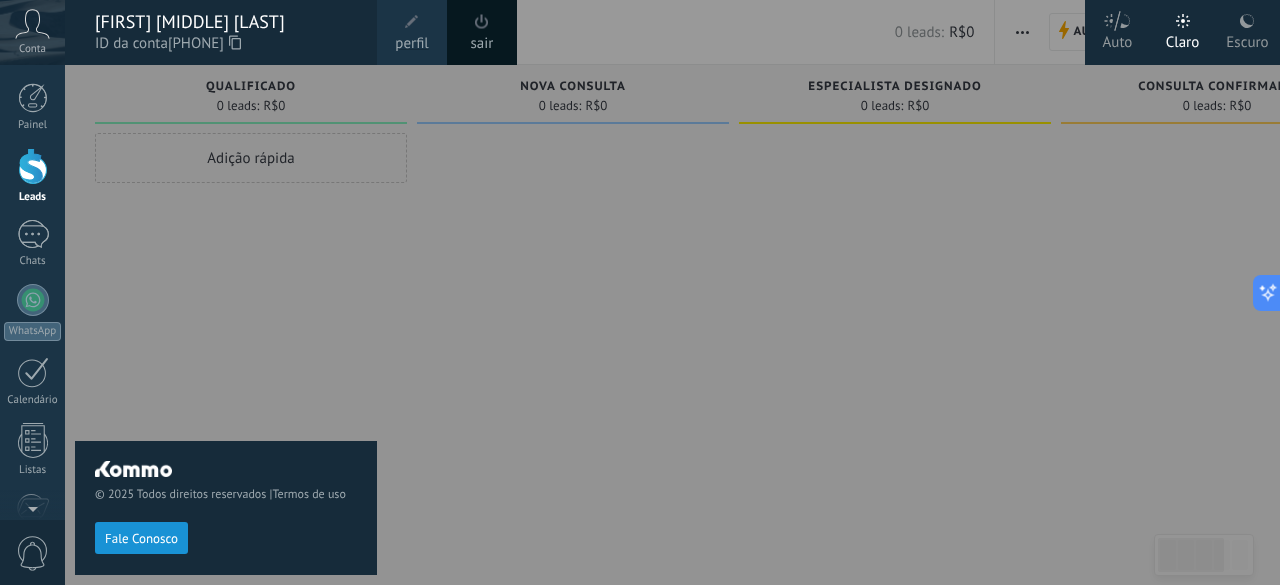 click at bounding box center (705, 292) 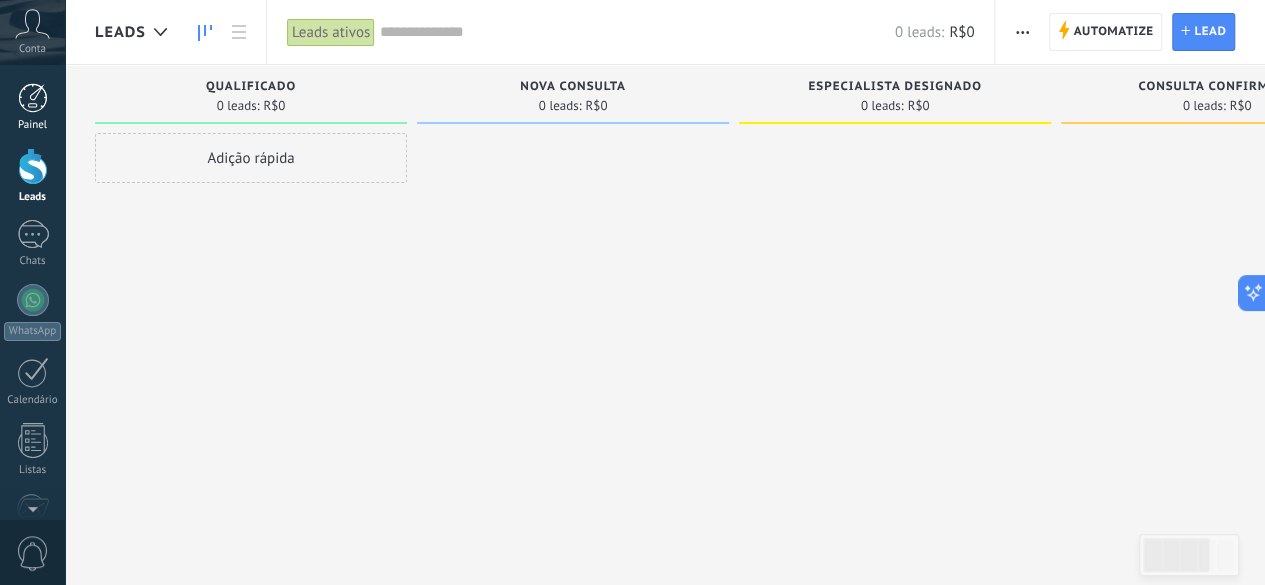 click at bounding box center (33, 98) 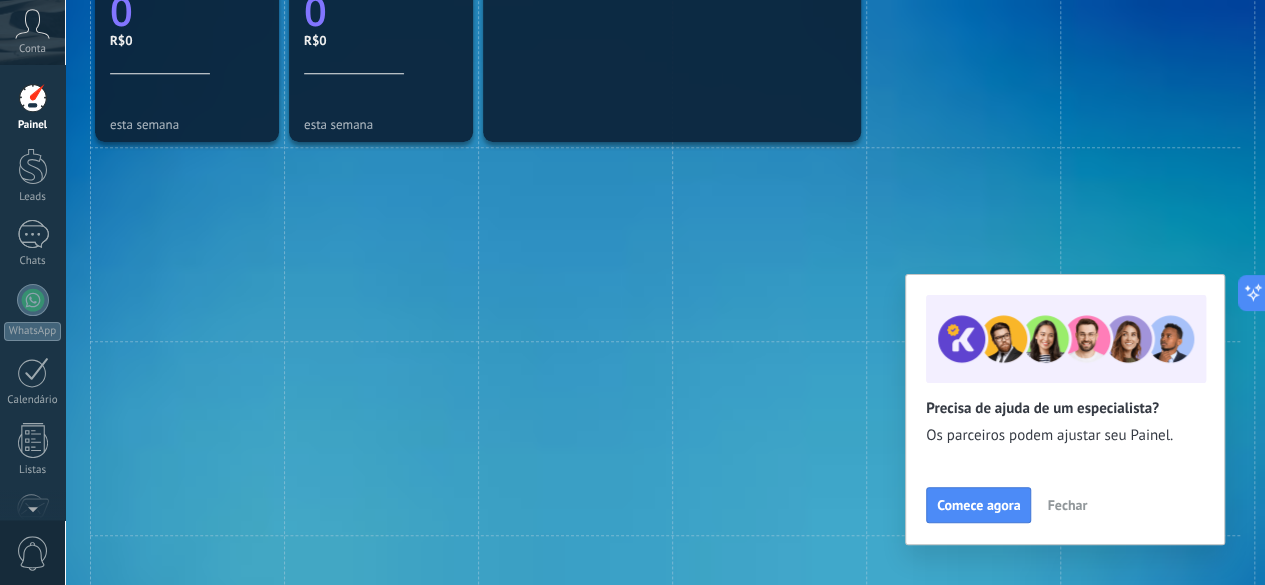 scroll, scrollTop: 890, scrollLeft: 0, axis: vertical 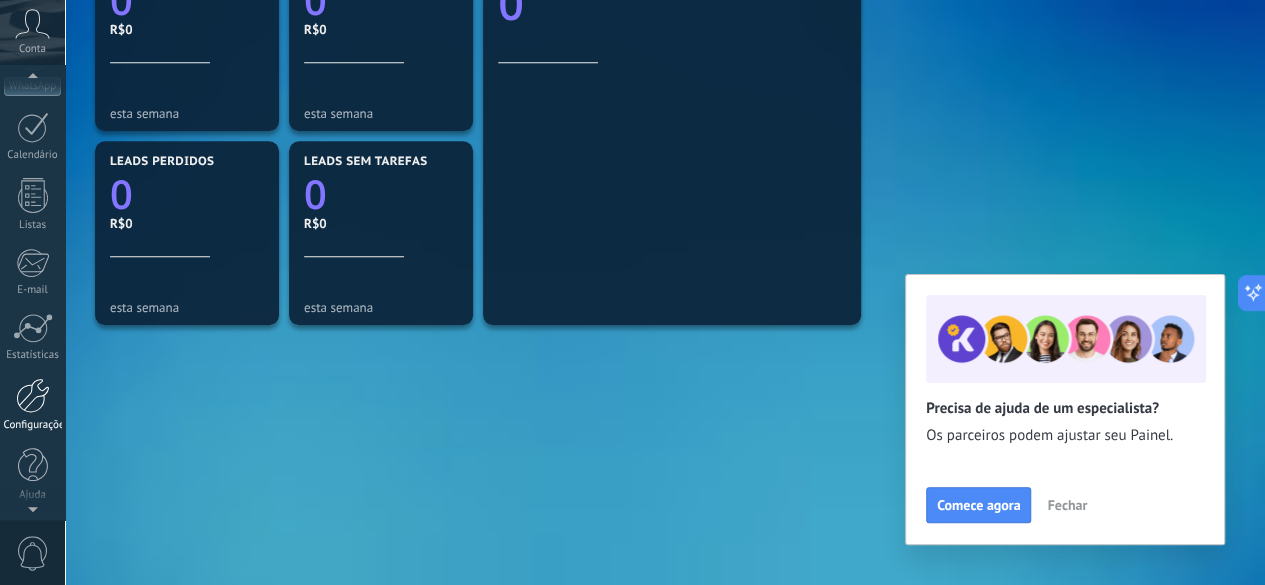 click at bounding box center (33, 395) 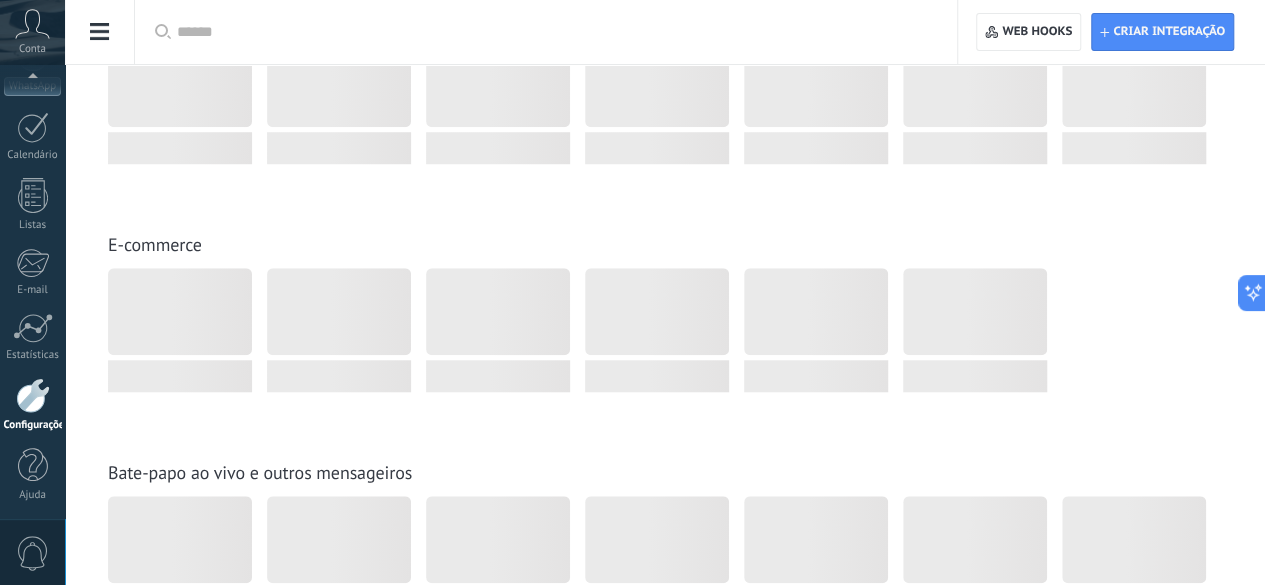scroll, scrollTop: 0, scrollLeft: 0, axis: both 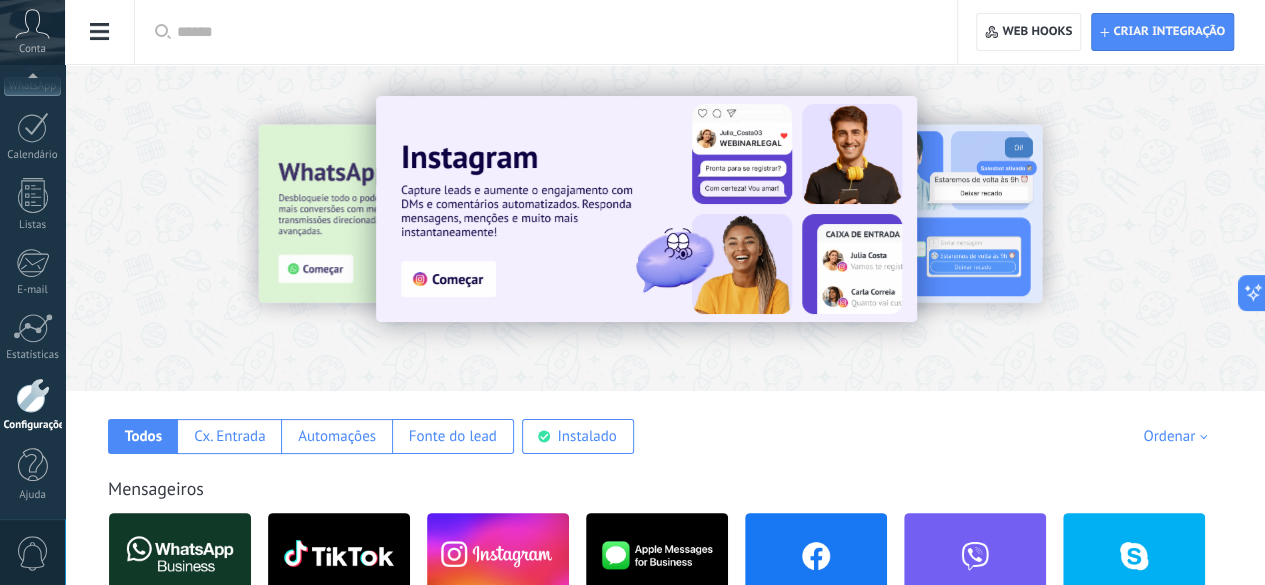 click on "Integrações" at bounding box center (-116, 93) 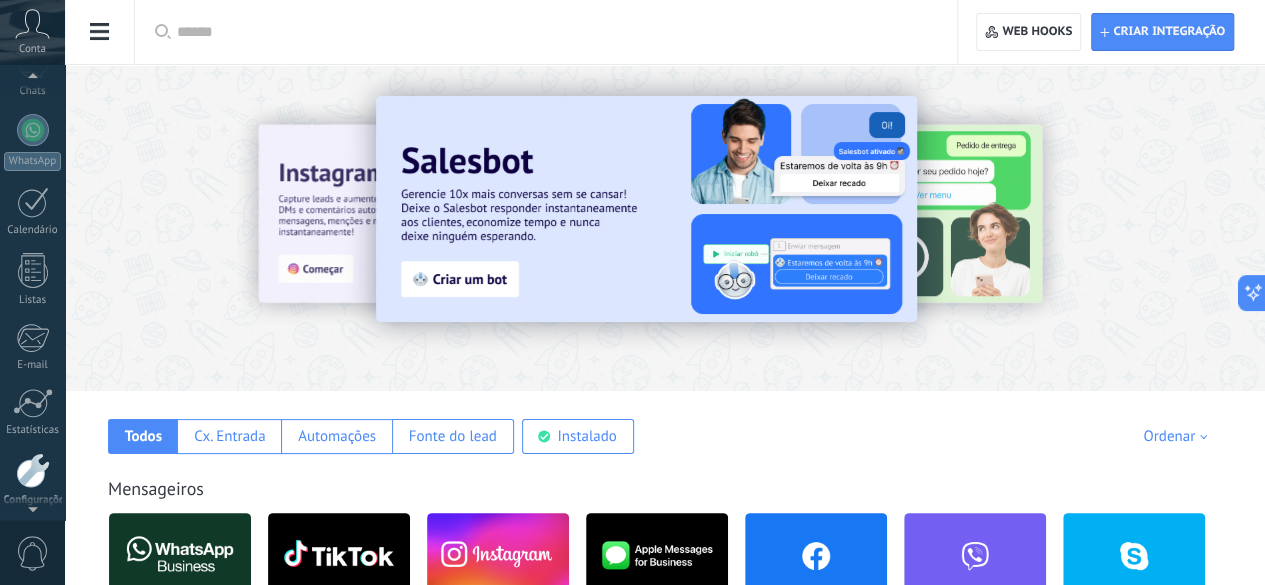 scroll, scrollTop: 168, scrollLeft: 0, axis: vertical 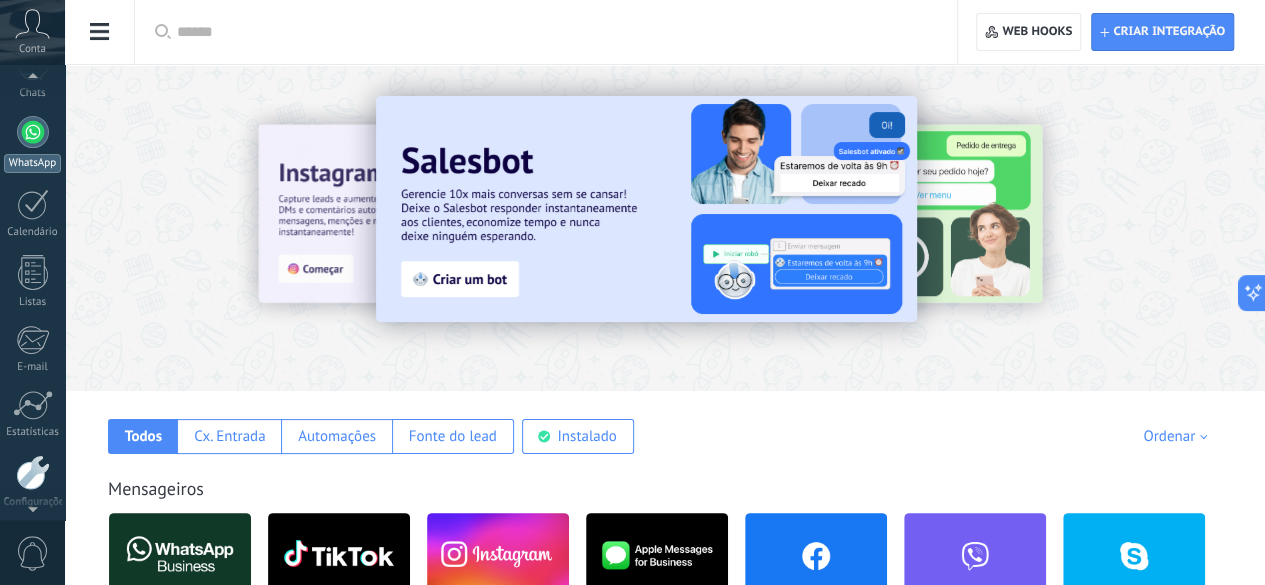 click at bounding box center (33, 132) 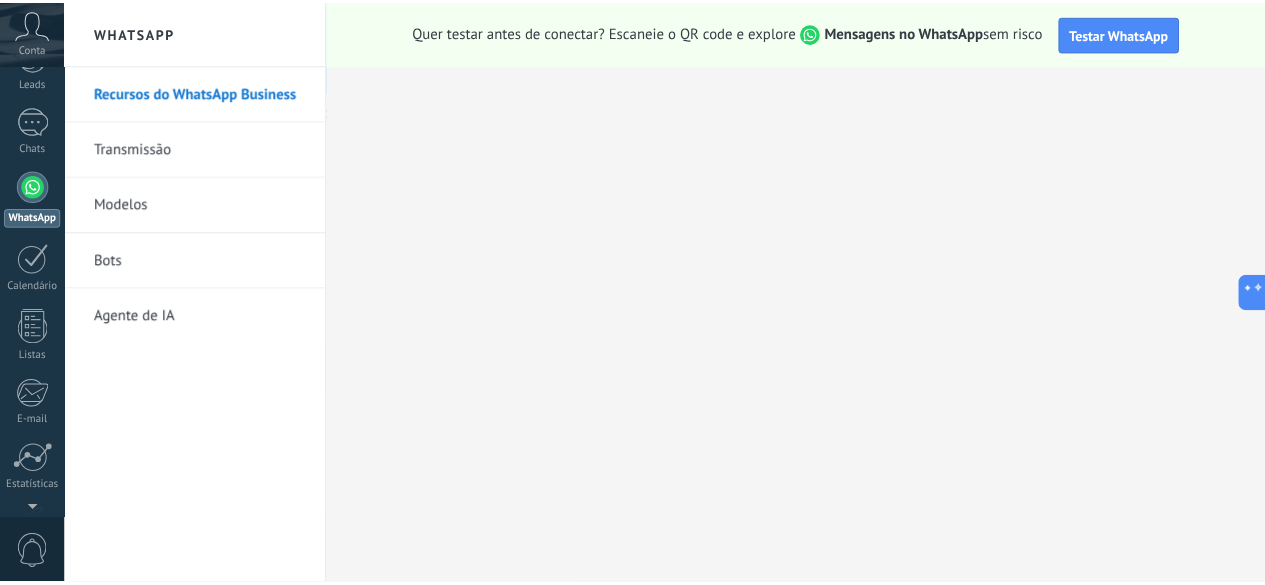 scroll, scrollTop: 0, scrollLeft: 0, axis: both 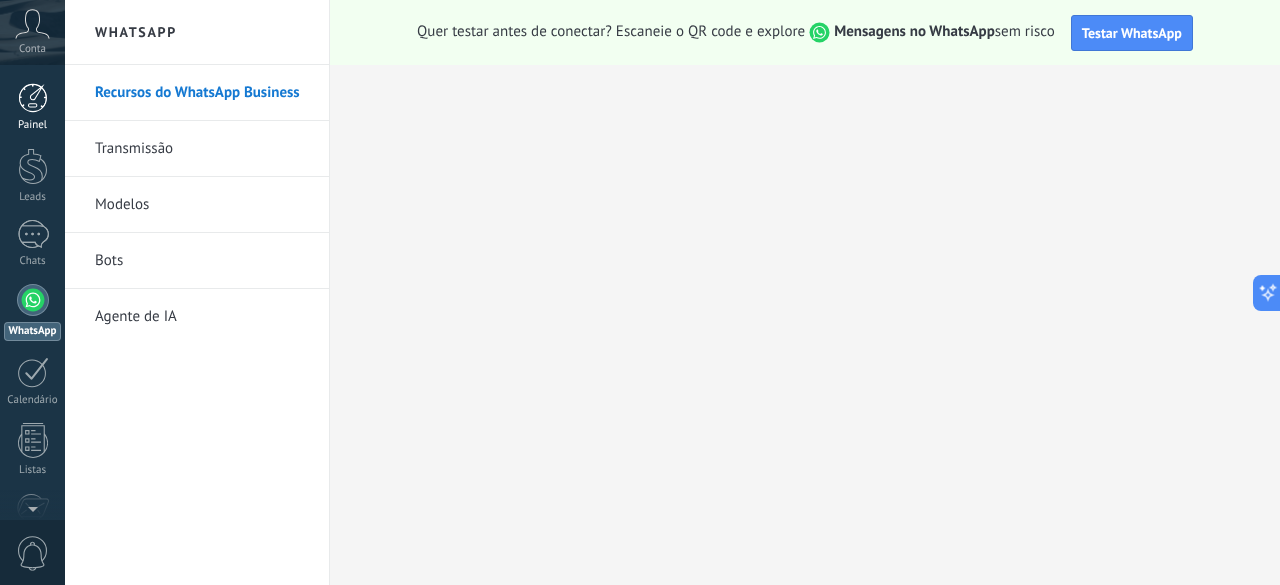 click at bounding box center (33, 98) 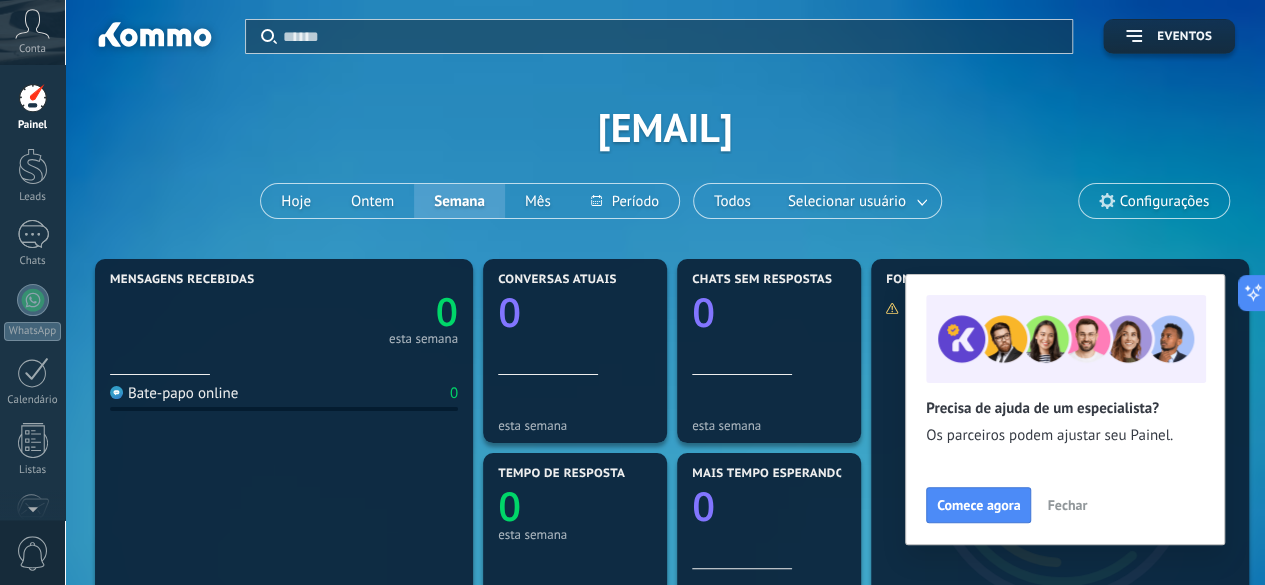 click on "Fechar" at bounding box center (1067, 505) 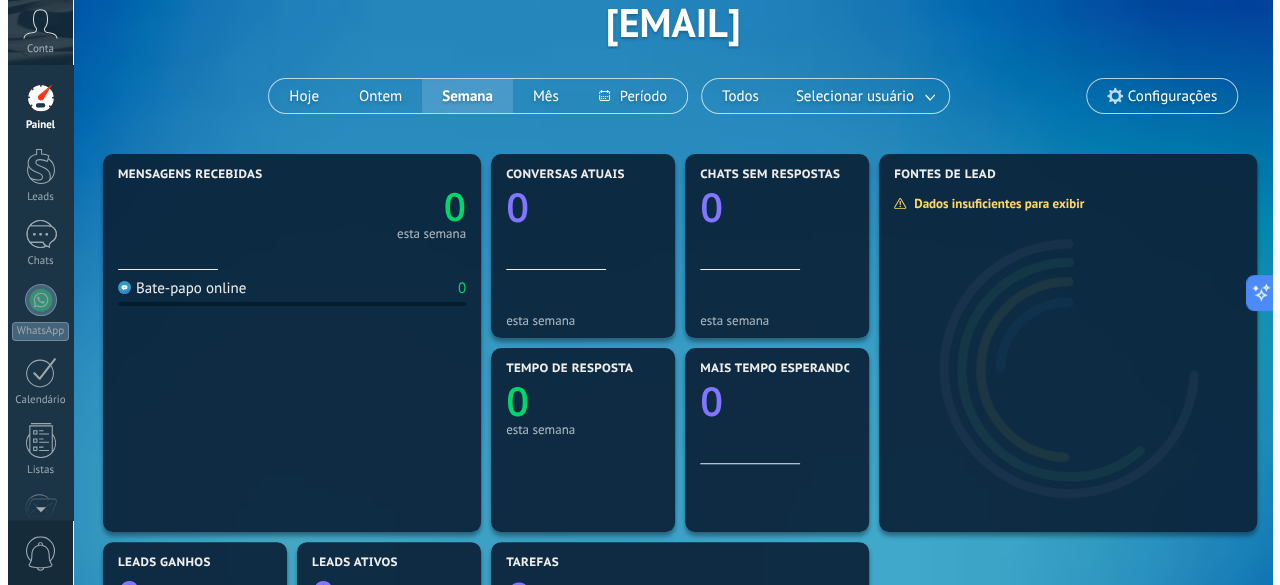 scroll, scrollTop: 104, scrollLeft: 0, axis: vertical 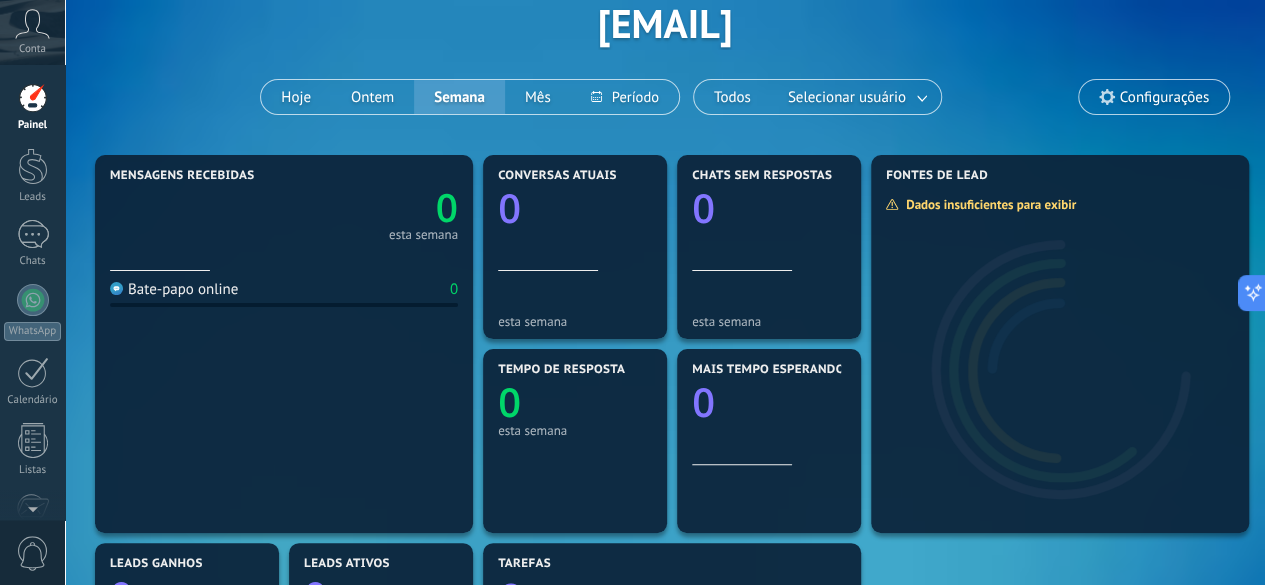 click on "Configurações" at bounding box center (1164, 97) 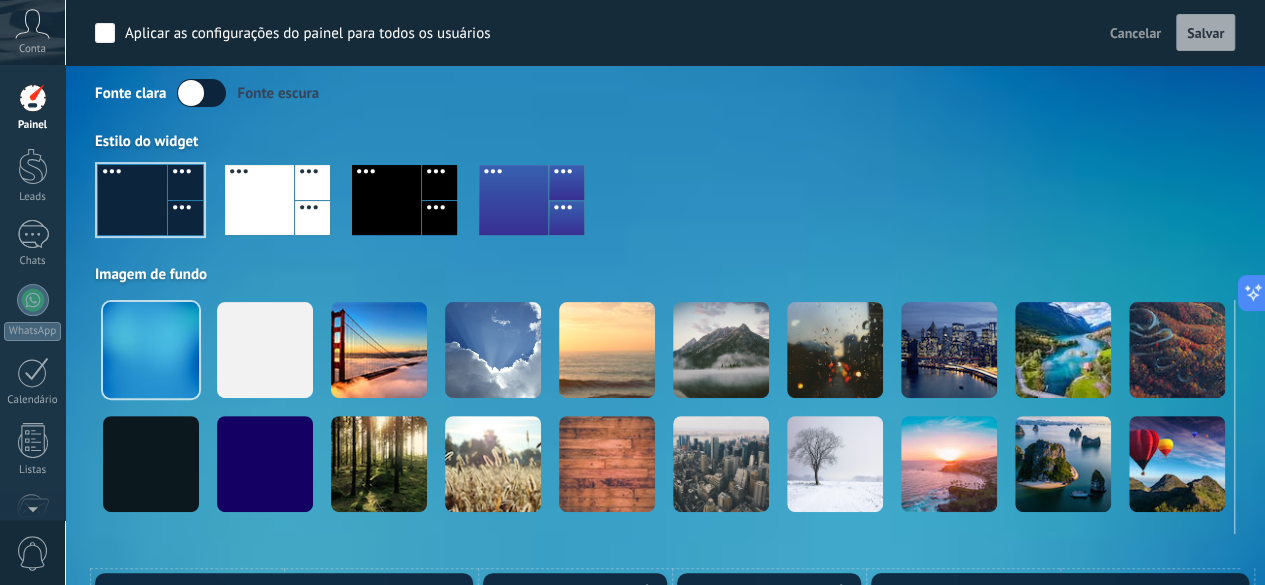 click on "Cancelar" at bounding box center (1135, 33) 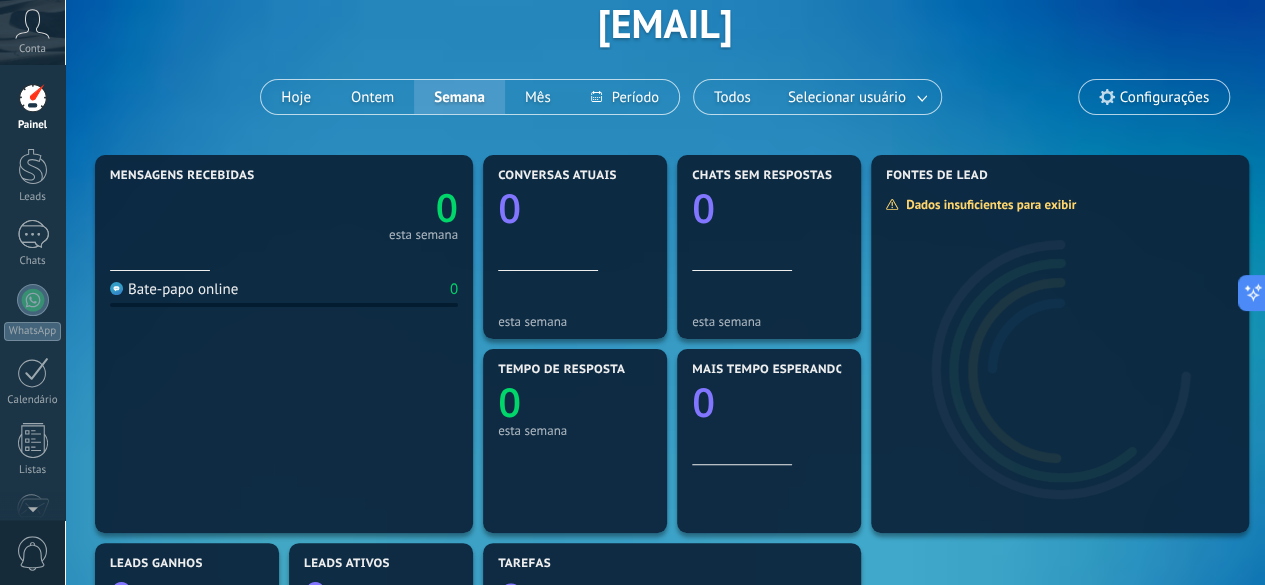click on "Conta" at bounding box center (32, 49) 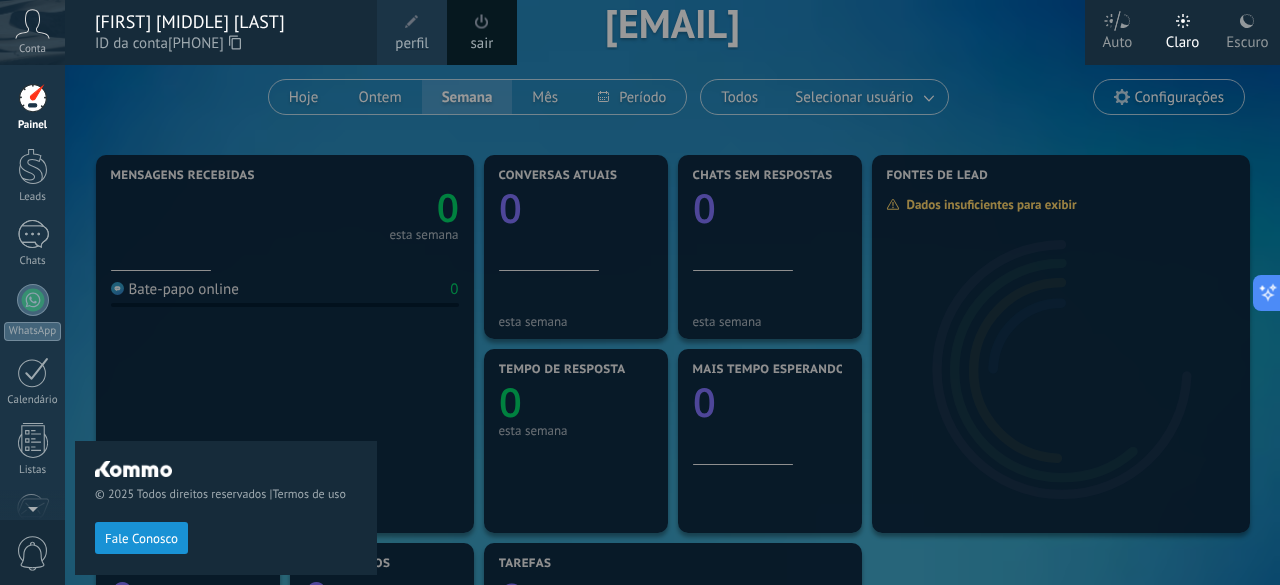 click on "© 2025 Todos direitos reservados |  Termos de uso
Fale Conosco" at bounding box center (226, 325) 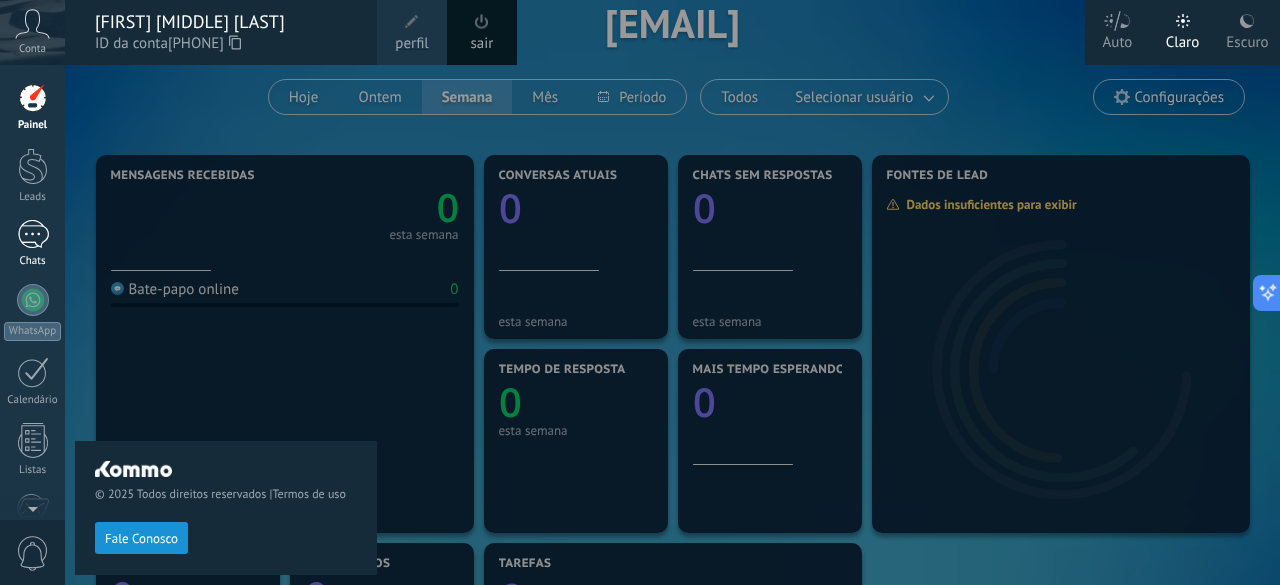 click on "Chats" at bounding box center [32, 244] 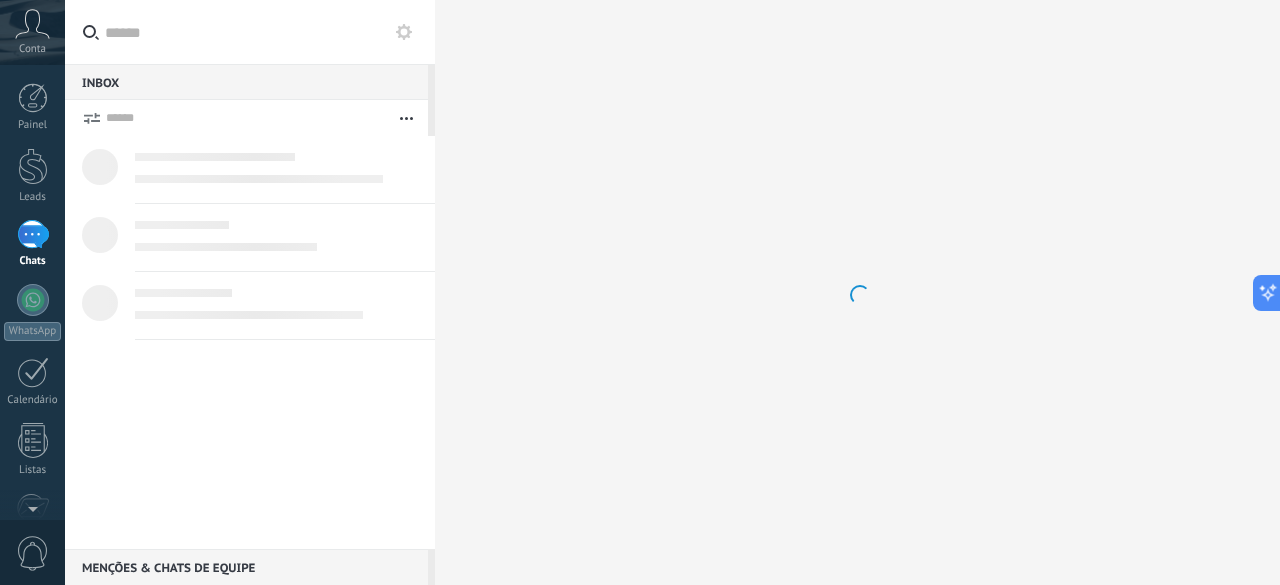 scroll, scrollTop: 0, scrollLeft: 0, axis: both 